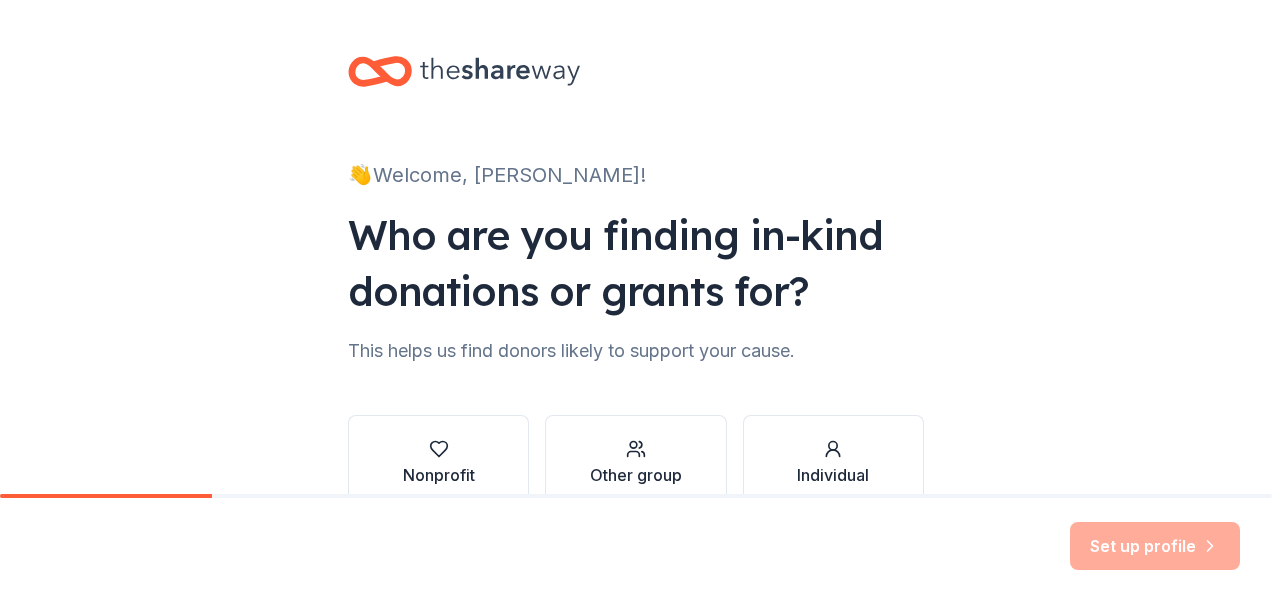 scroll, scrollTop: 0, scrollLeft: 0, axis: both 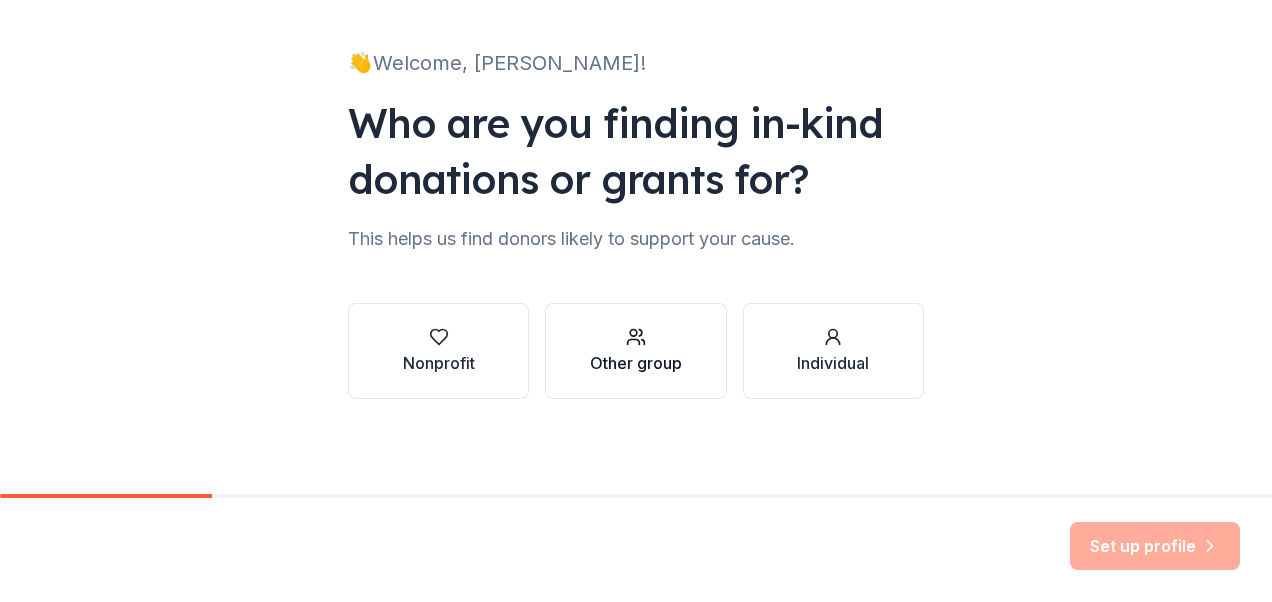 click on "Other group" at bounding box center (636, 363) 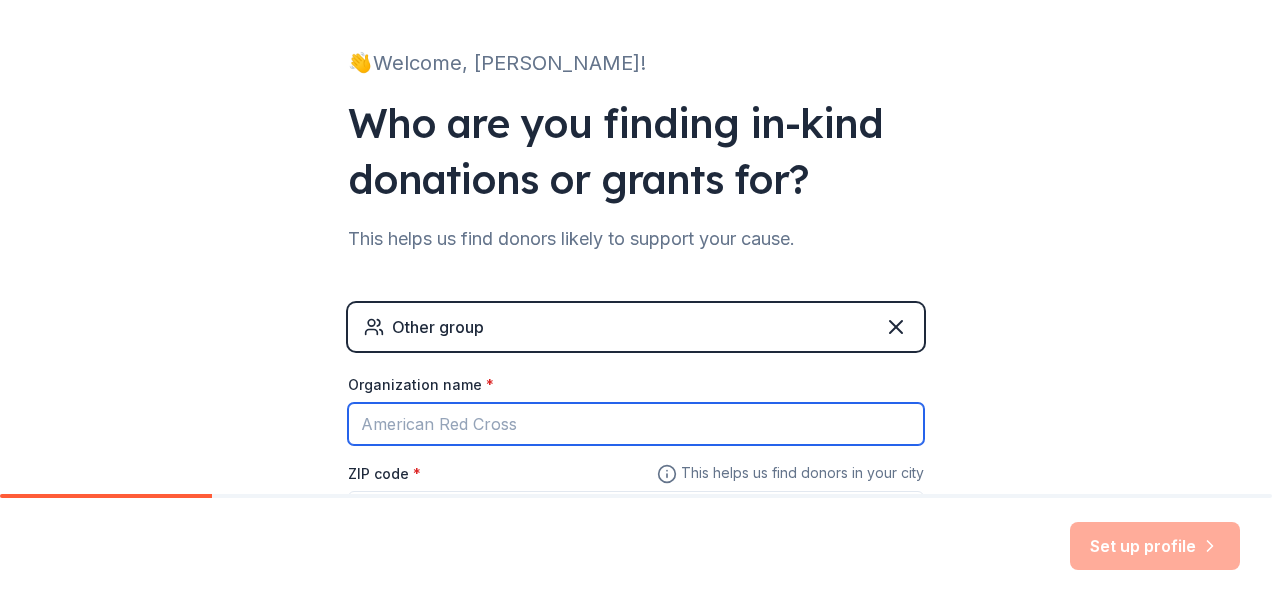 click on "Organization name *" at bounding box center (636, 424) 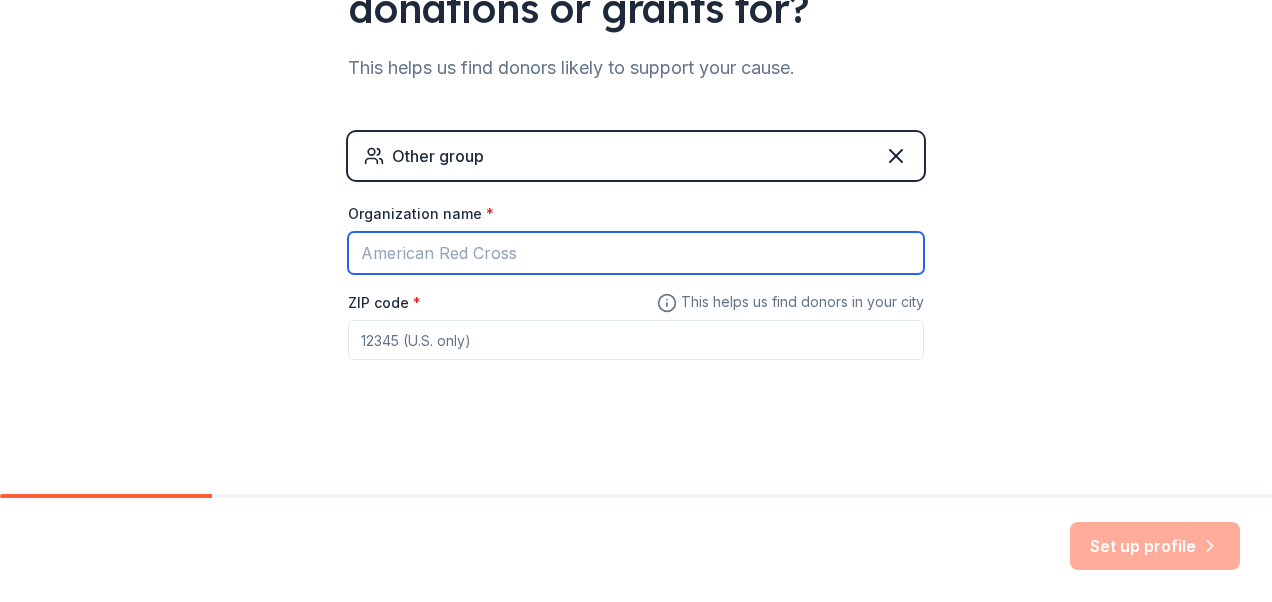 scroll, scrollTop: 283, scrollLeft: 0, axis: vertical 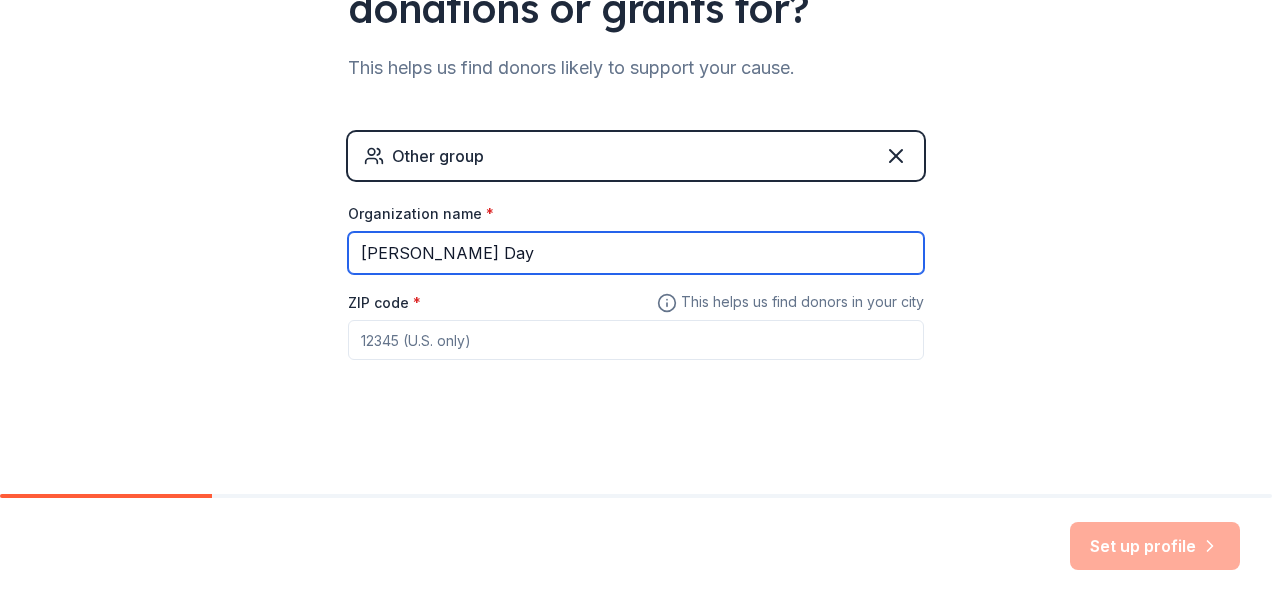 type on "[PERSON_NAME] Day" 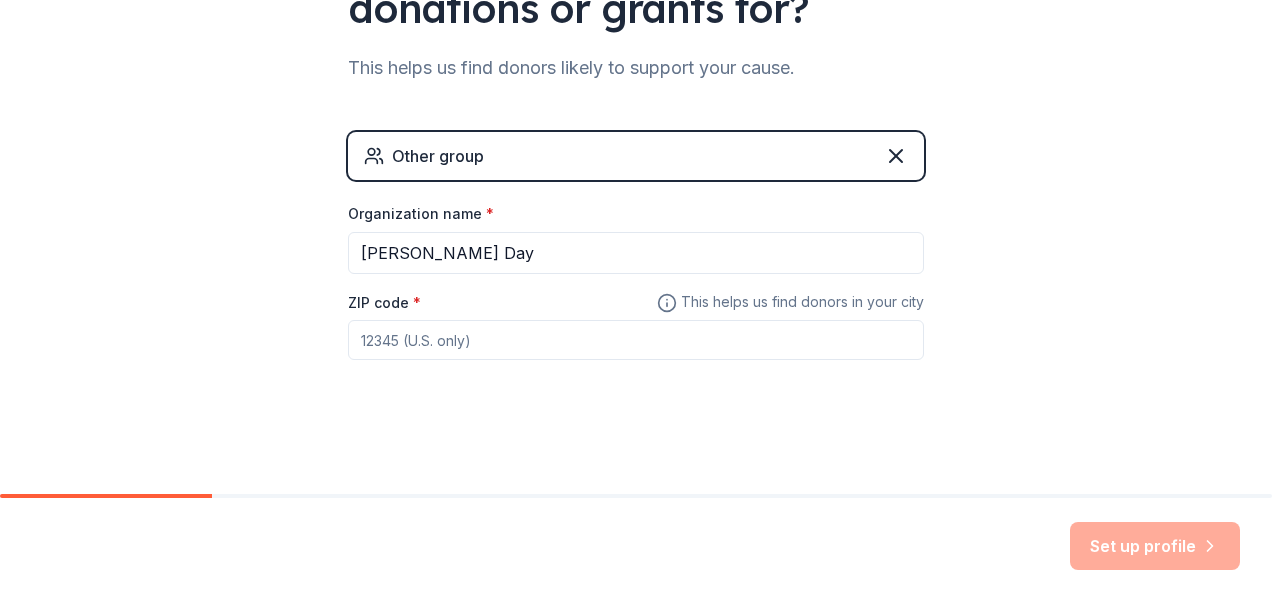 click on "ZIP code *" at bounding box center [636, 340] 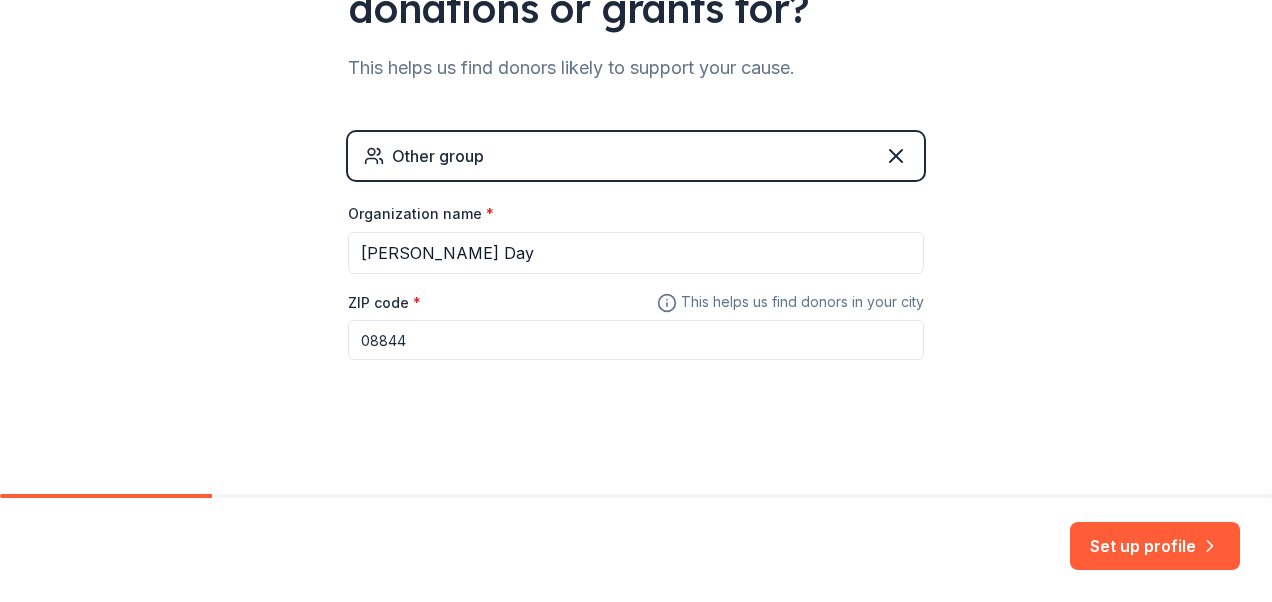 type on "08844" 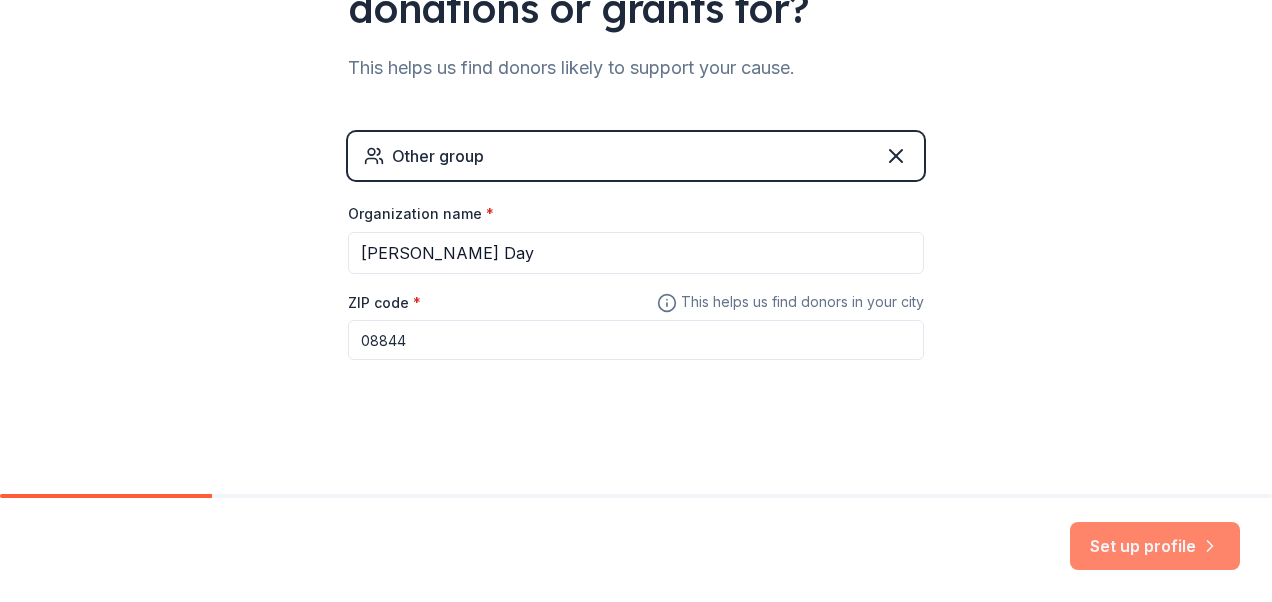 click on "Set up profile" at bounding box center (1155, 546) 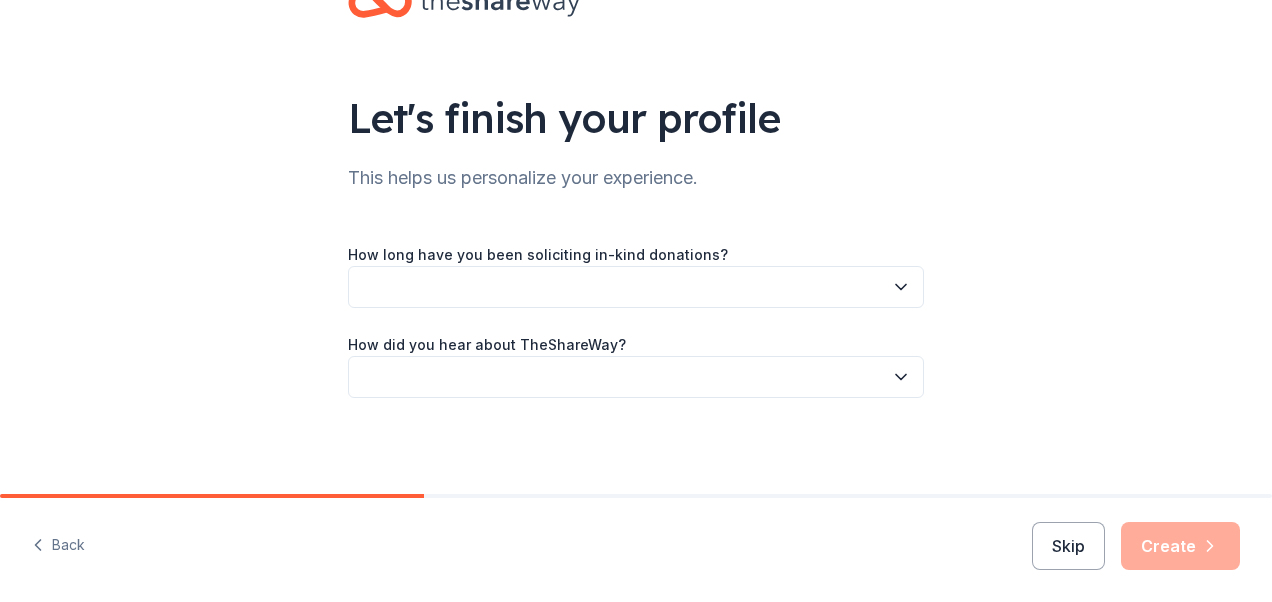 scroll, scrollTop: 68, scrollLeft: 0, axis: vertical 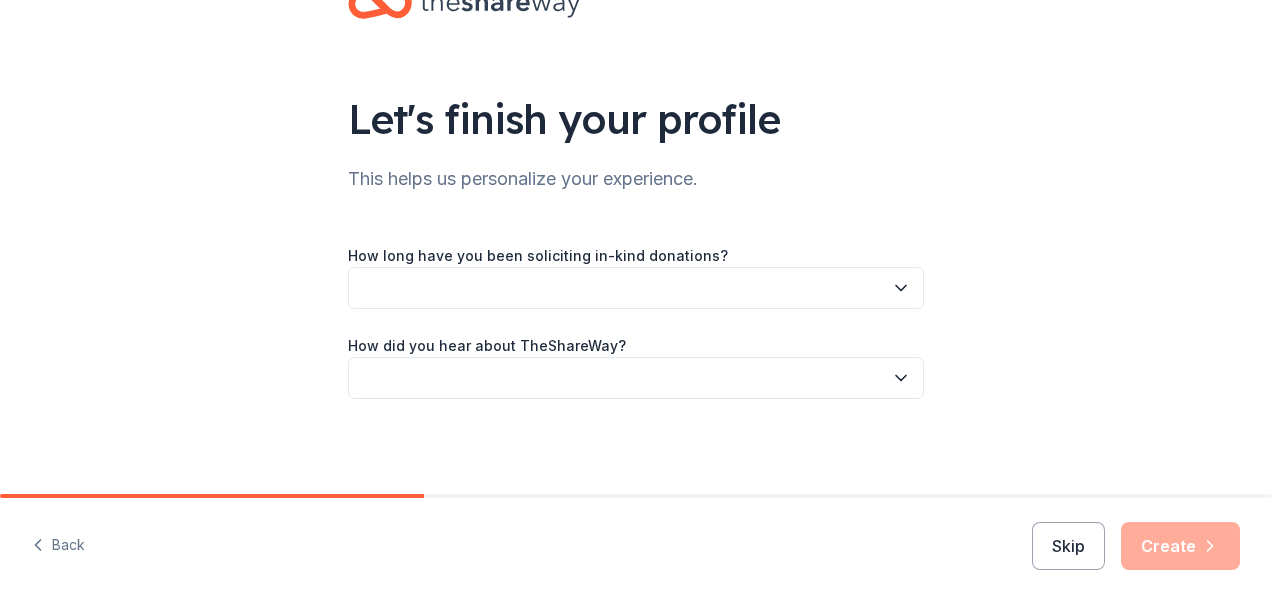 click at bounding box center (636, 288) 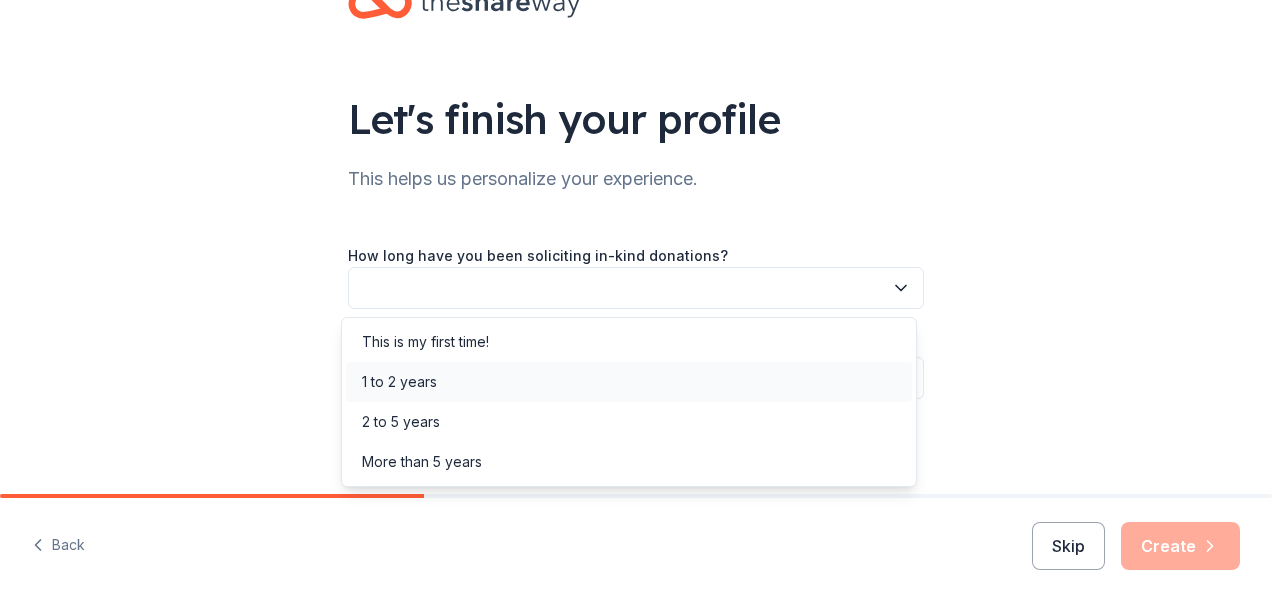 click on "1 to 2 years" at bounding box center [629, 382] 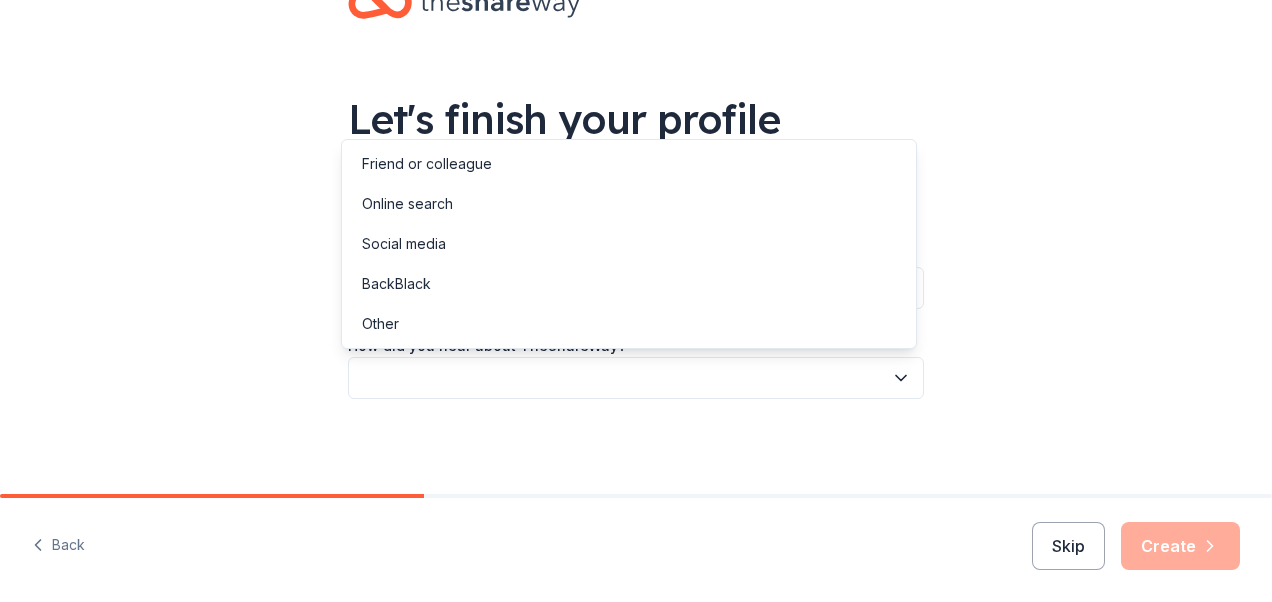 click at bounding box center [636, 378] 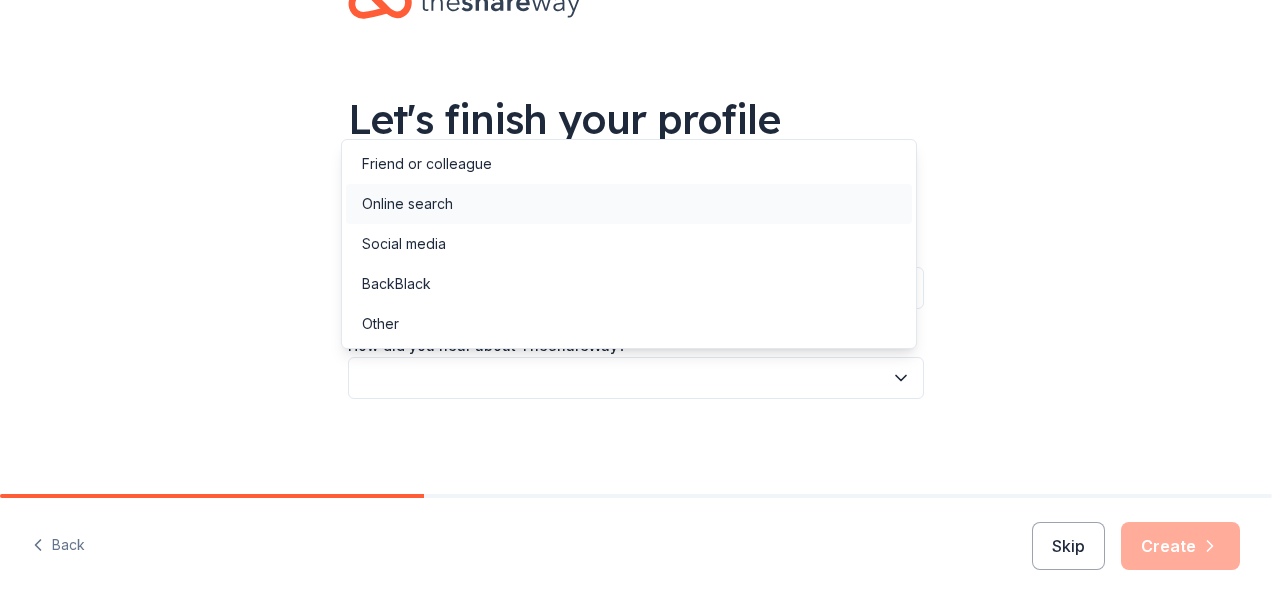 click on "Online search" at bounding box center [629, 204] 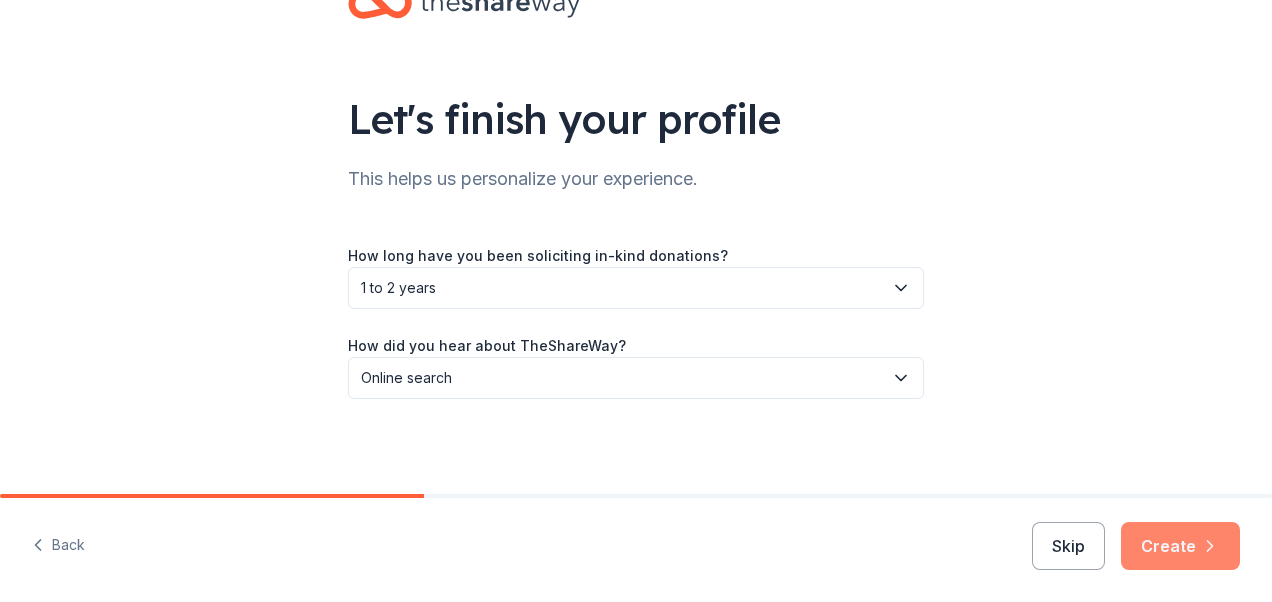 click on "Create" at bounding box center (1180, 546) 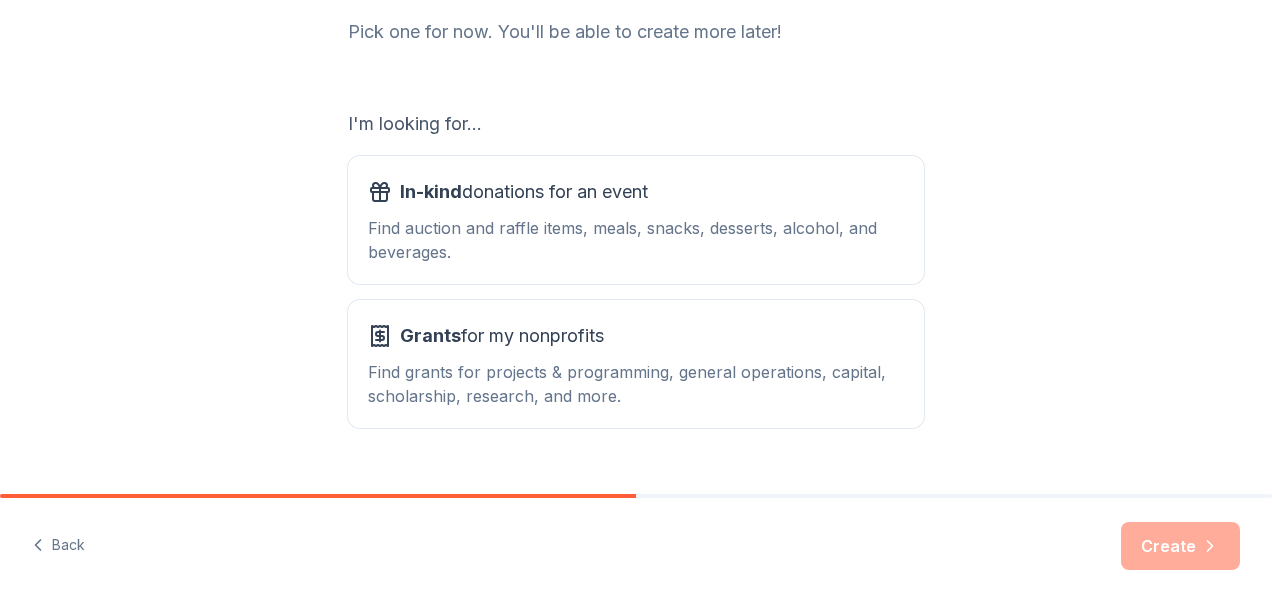 scroll, scrollTop: 282, scrollLeft: 0, axis: vertical 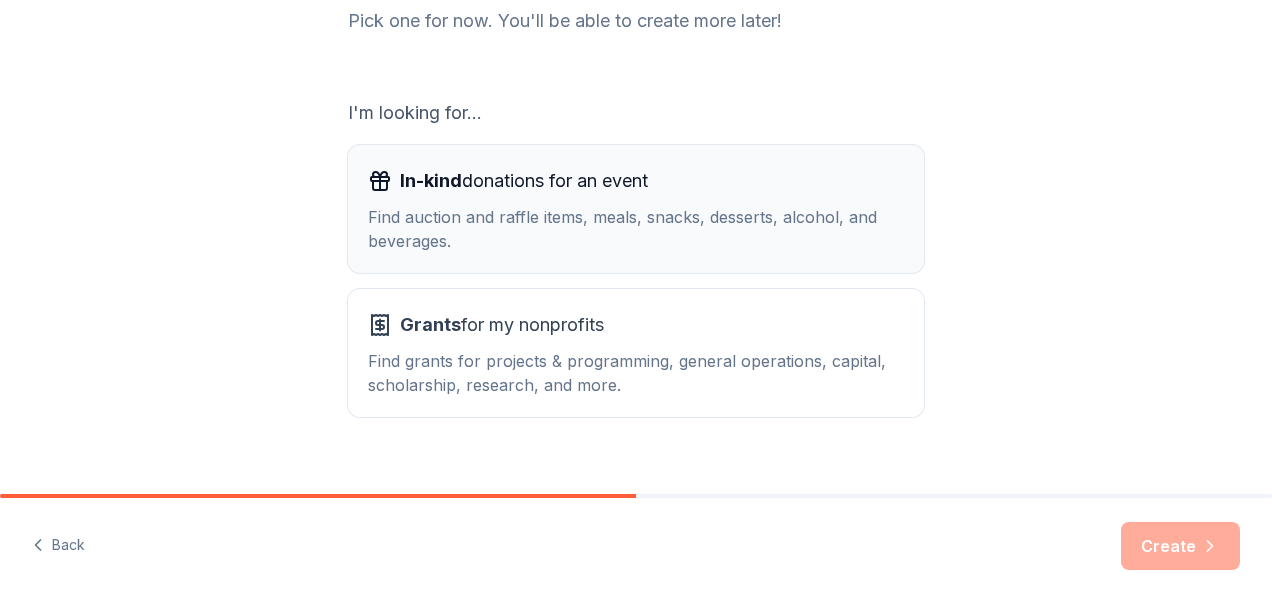 click on "Find auction and raffle items, meals, snacks, desserts, alcohol, and beverages." at bounding box center [636, 229] 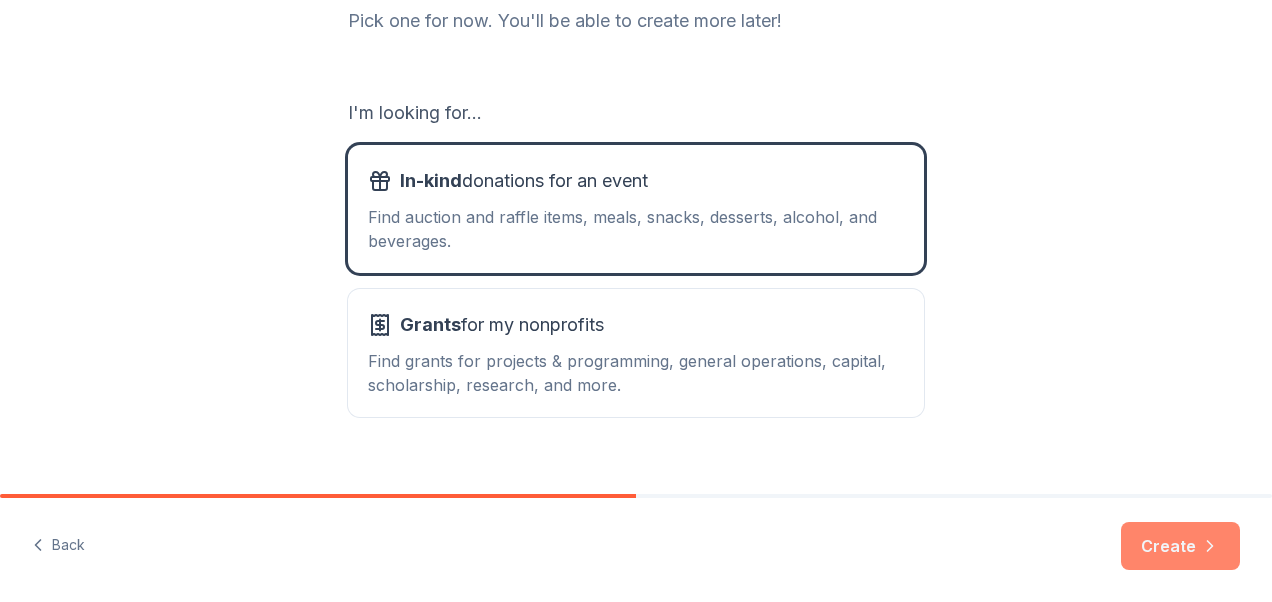 click on "Create" at bounding box center [1180, 546] 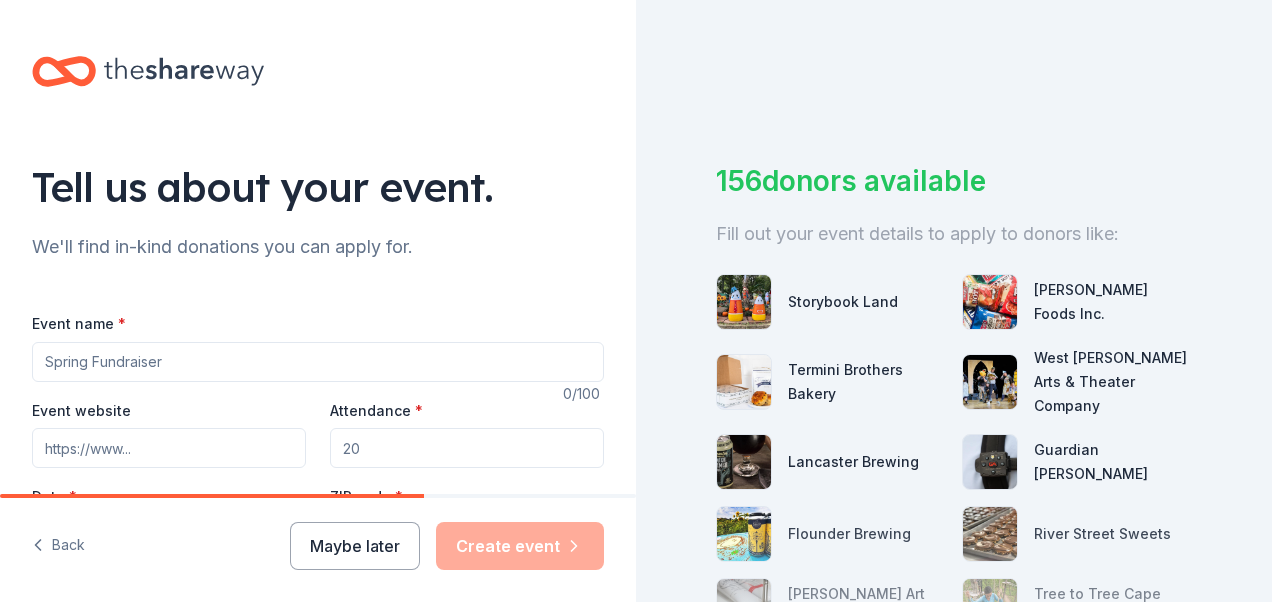 click on "Event name *" at bounding box center [318, 362] 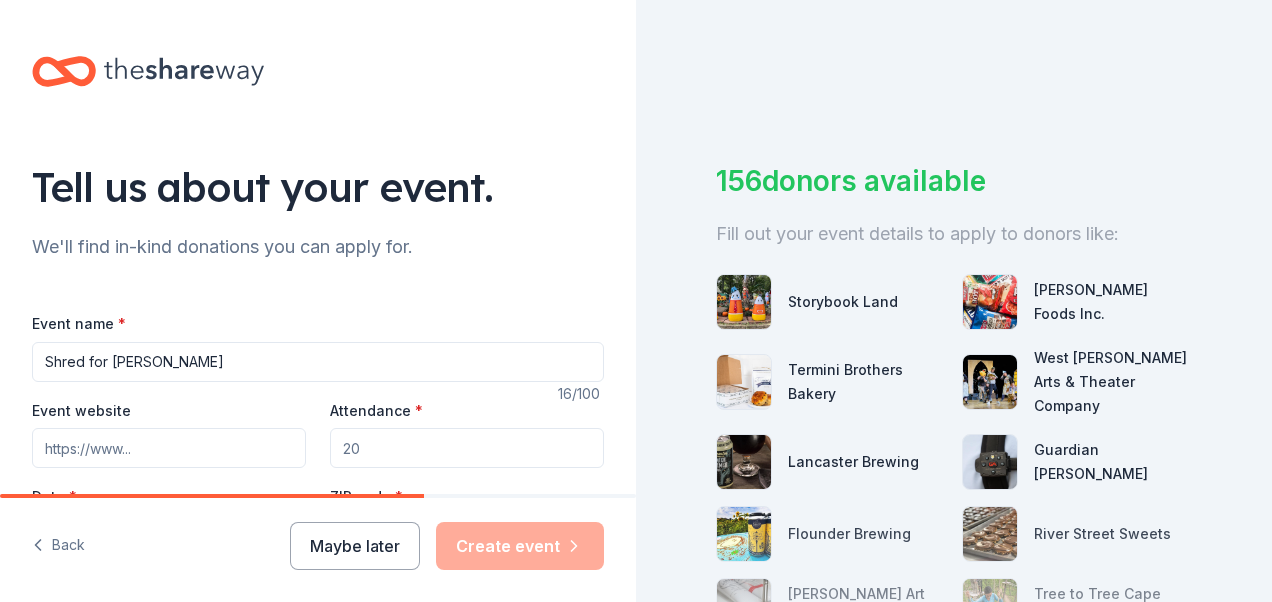 scroll, scrollTop: 196, scrollLeft: 0, axis: vertical 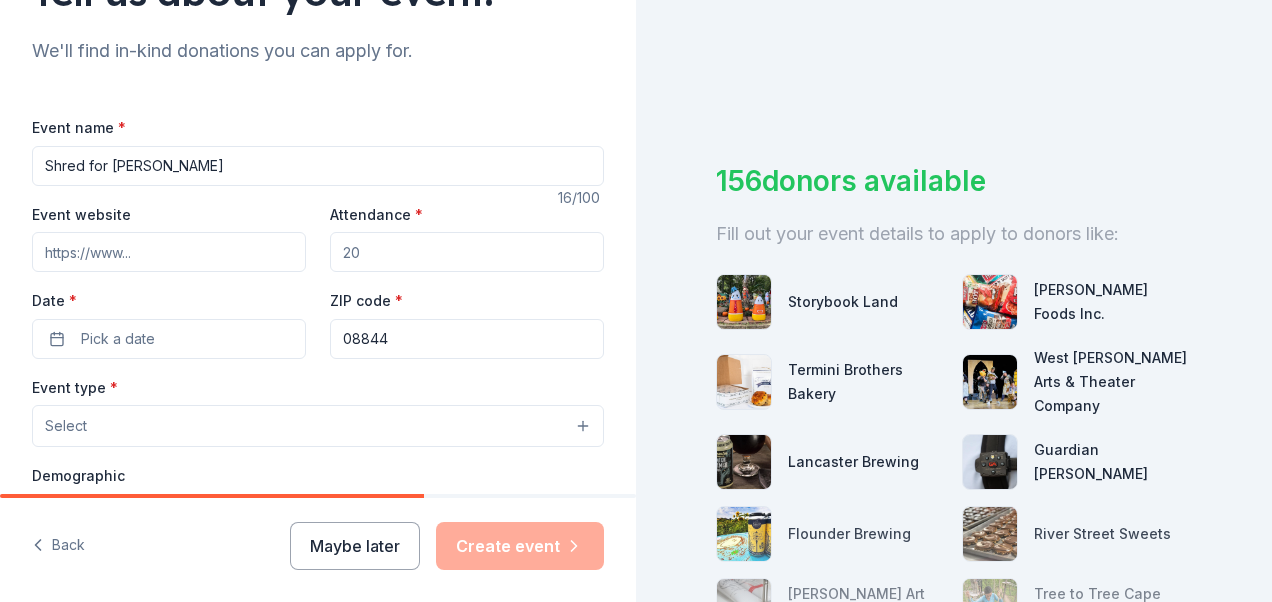type on "Shred for Wilkie" 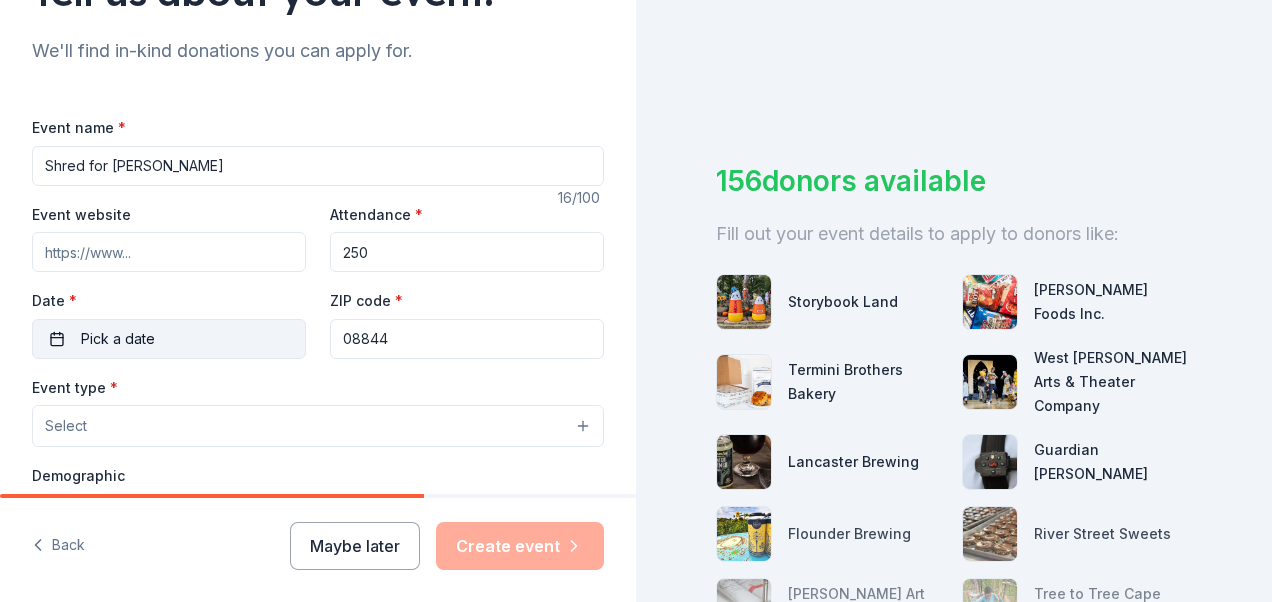 type on "250" 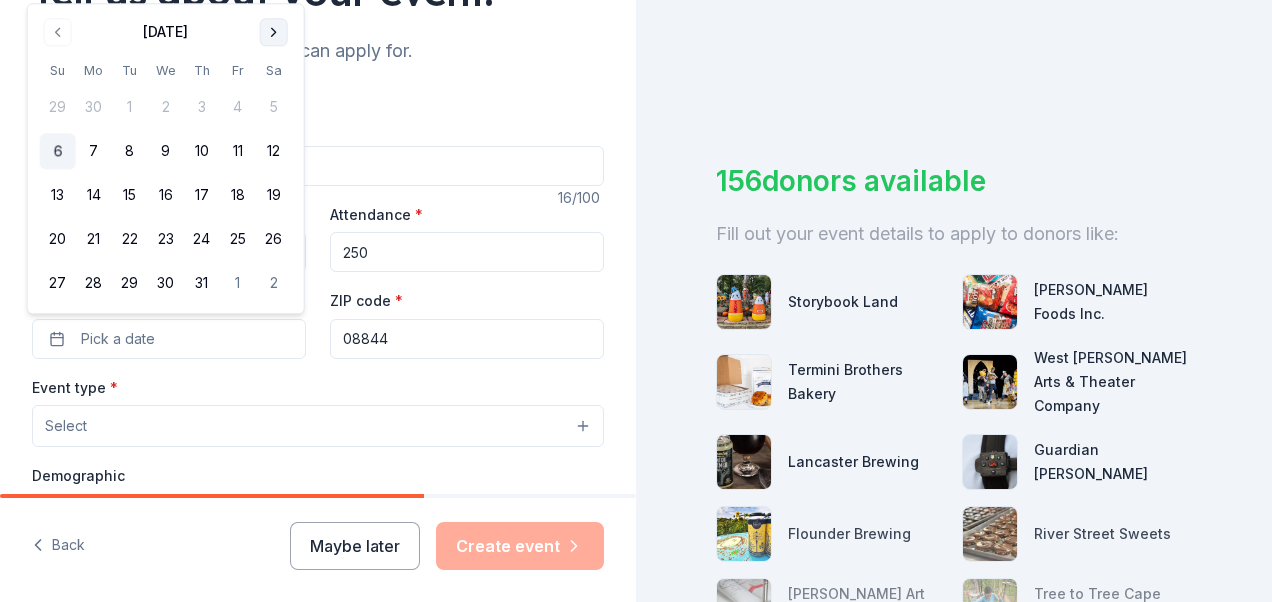 click at bounding box center (274, 32) 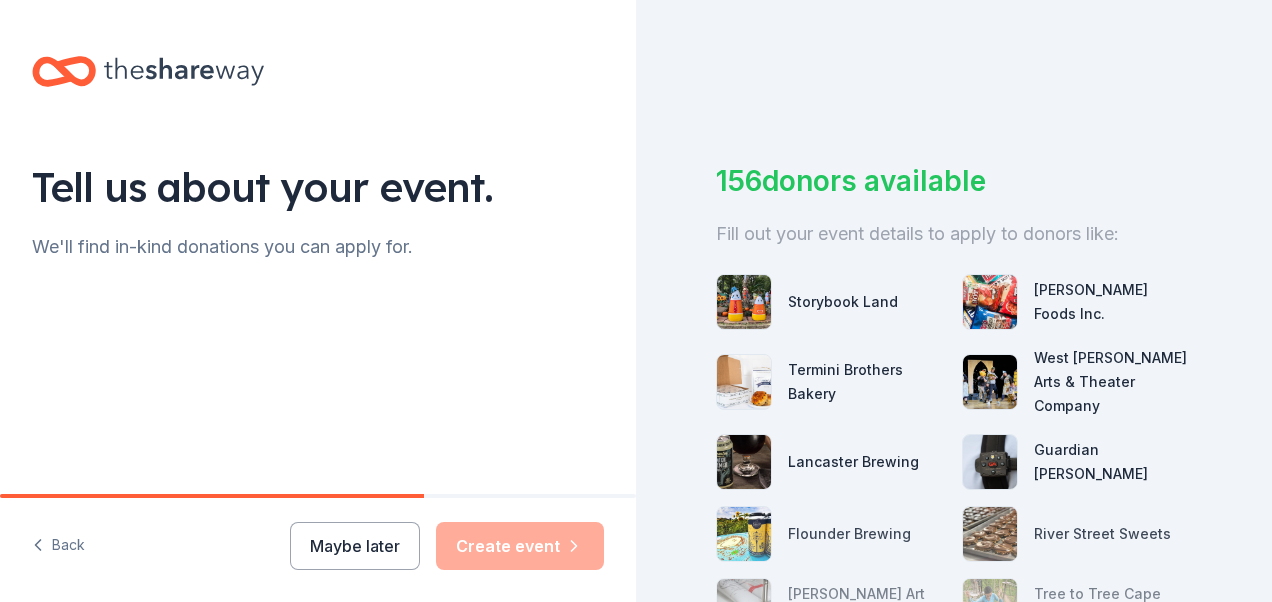 scroll, scrollTop: 0, scrollLeft: 0, axis: both 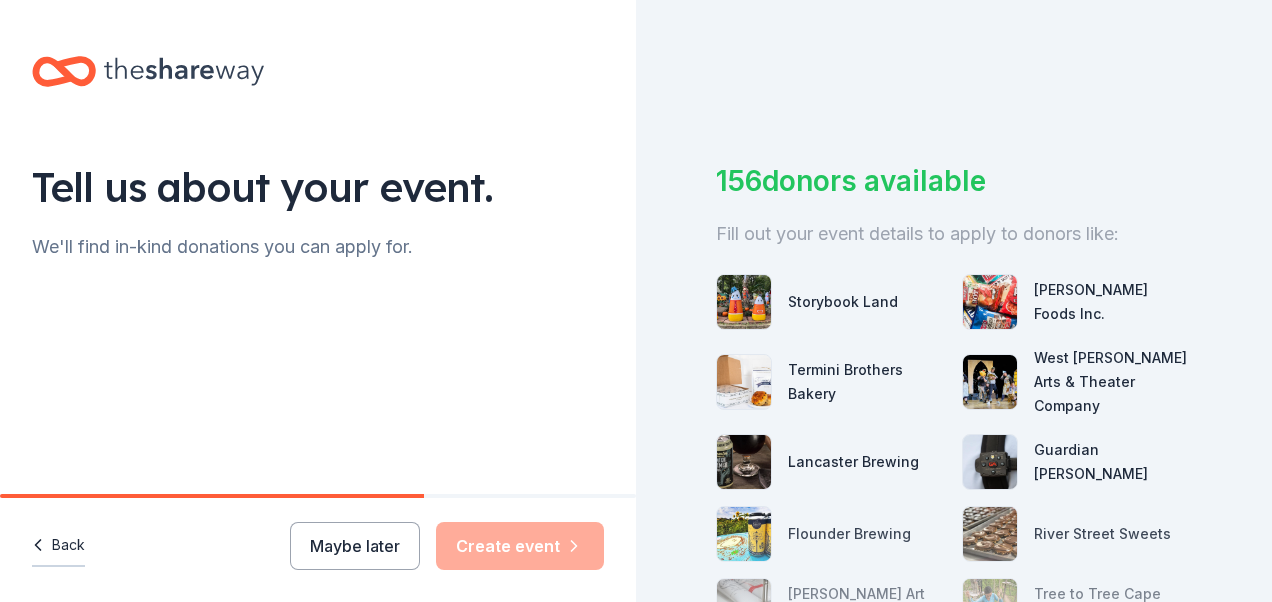 click 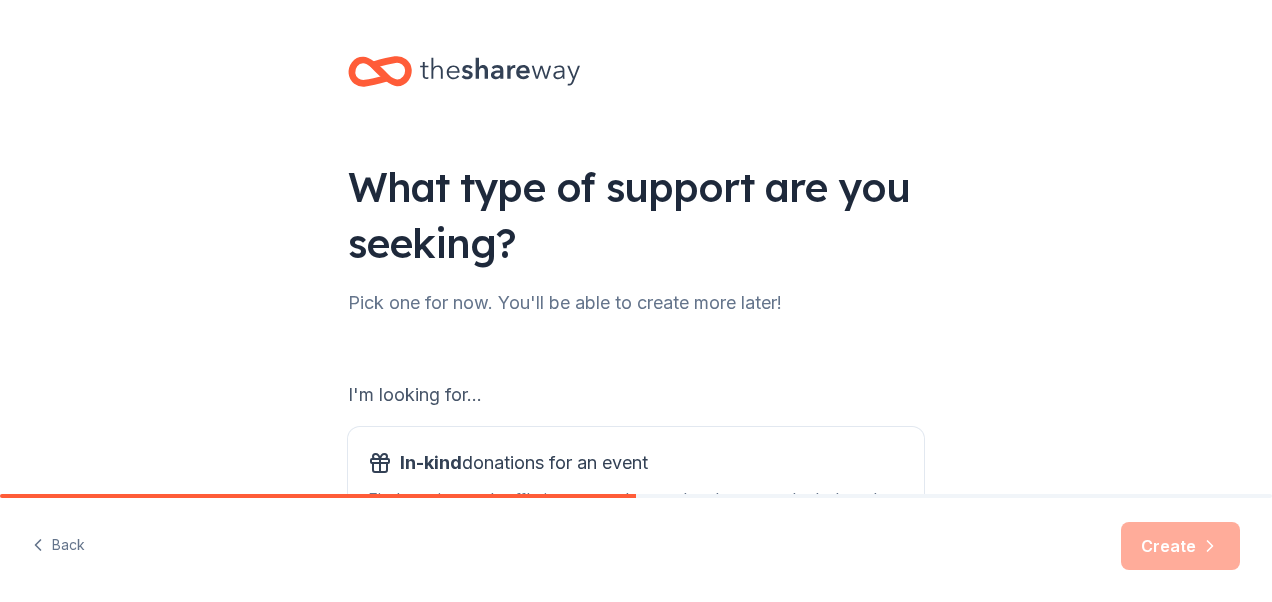 scroll, scrollTop: 0, scrollLeft: 0, axis: both 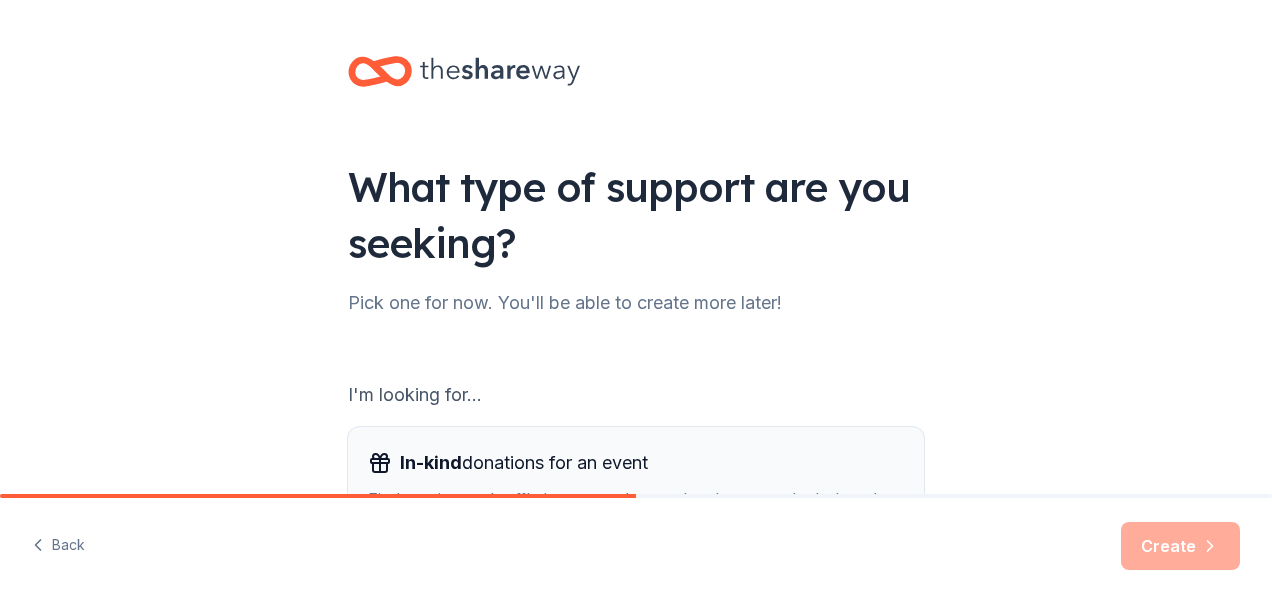 click on "In-kind  donations for an event" at bounding box center [636, 463] 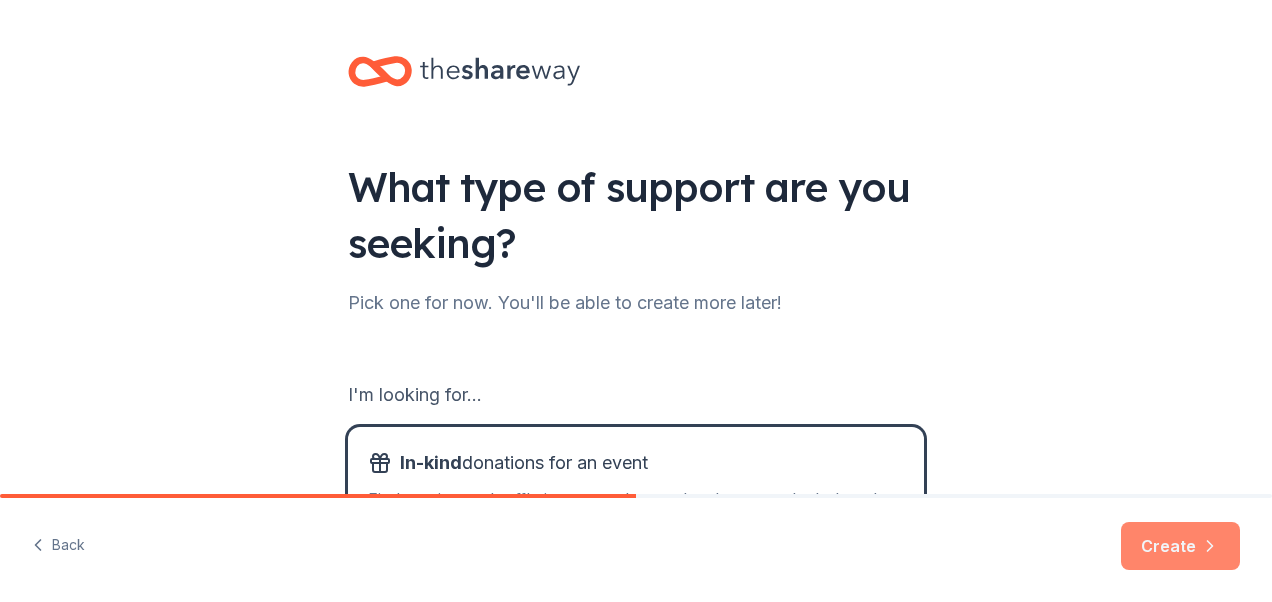 click on "Create" at bounding box center [1180, 546] 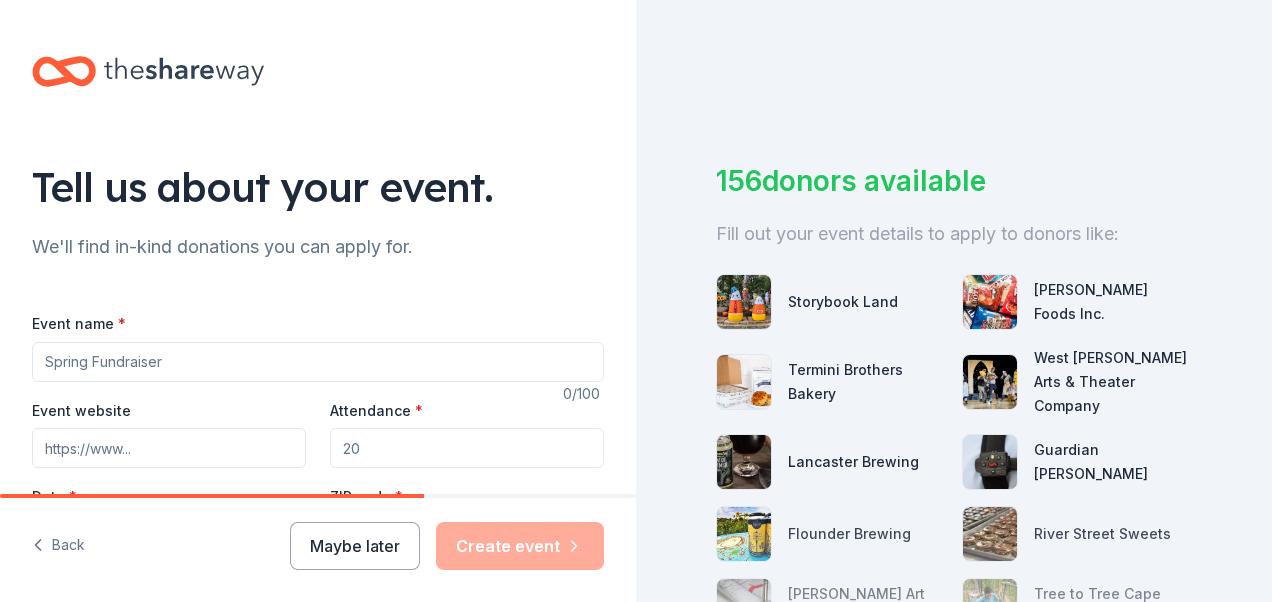 click on "Event name *" at bounding box center [318, 362] 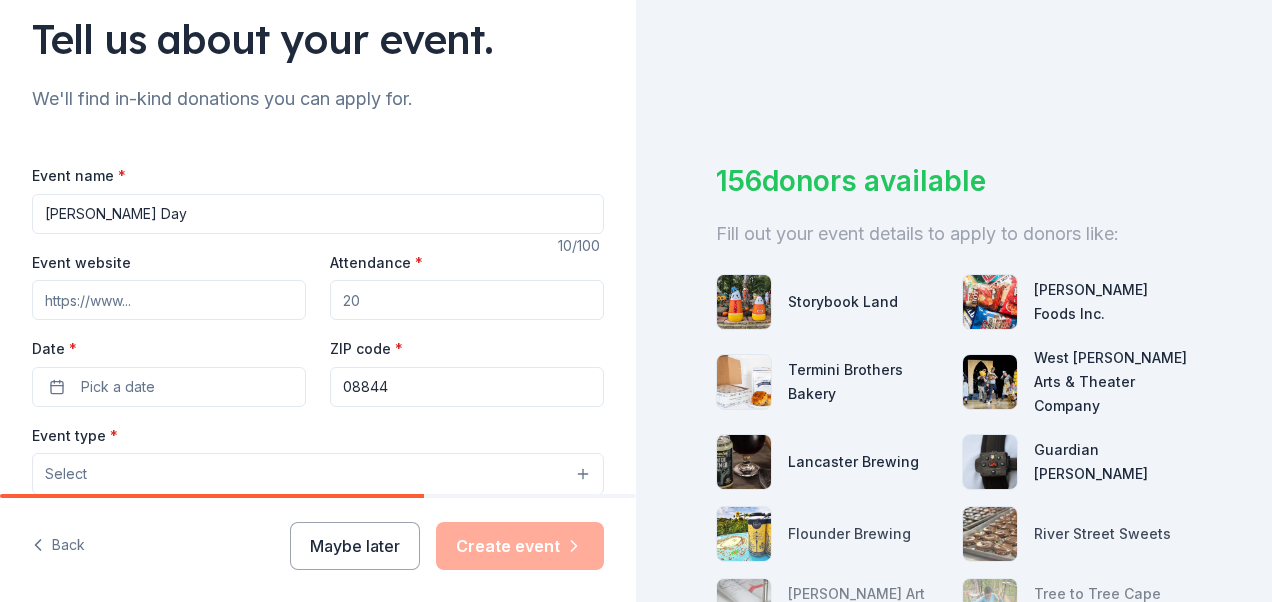 scroll, scrollTop: 153, scrollLeft: 0, axis: vertical 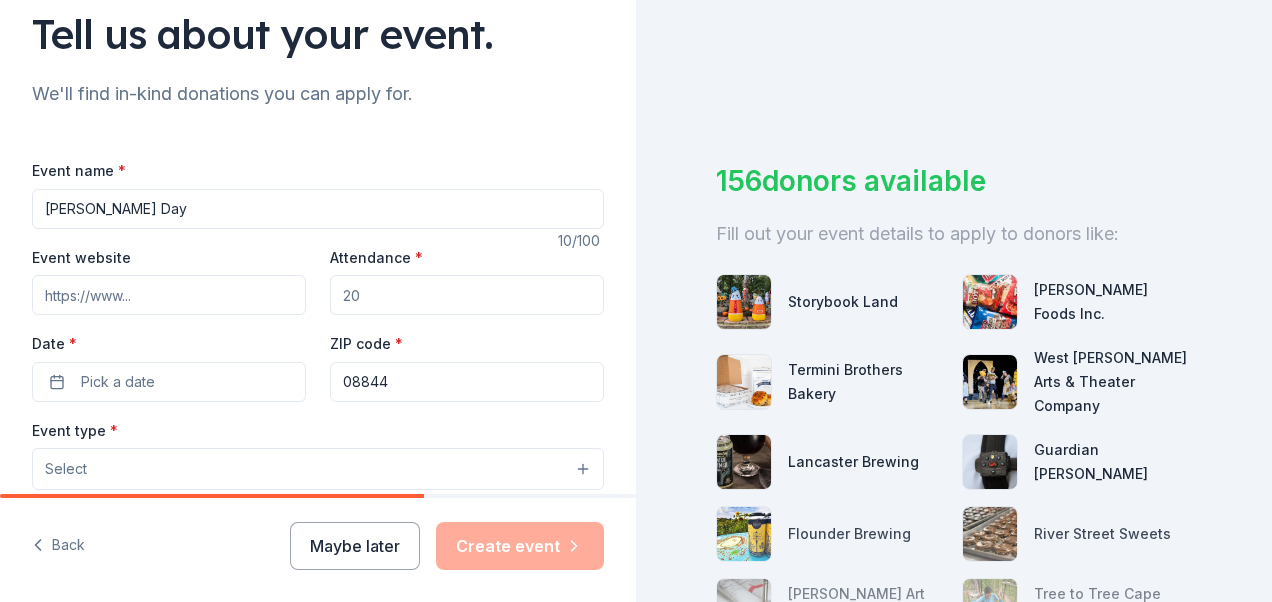 type on "[PERSON_NAME] Day" 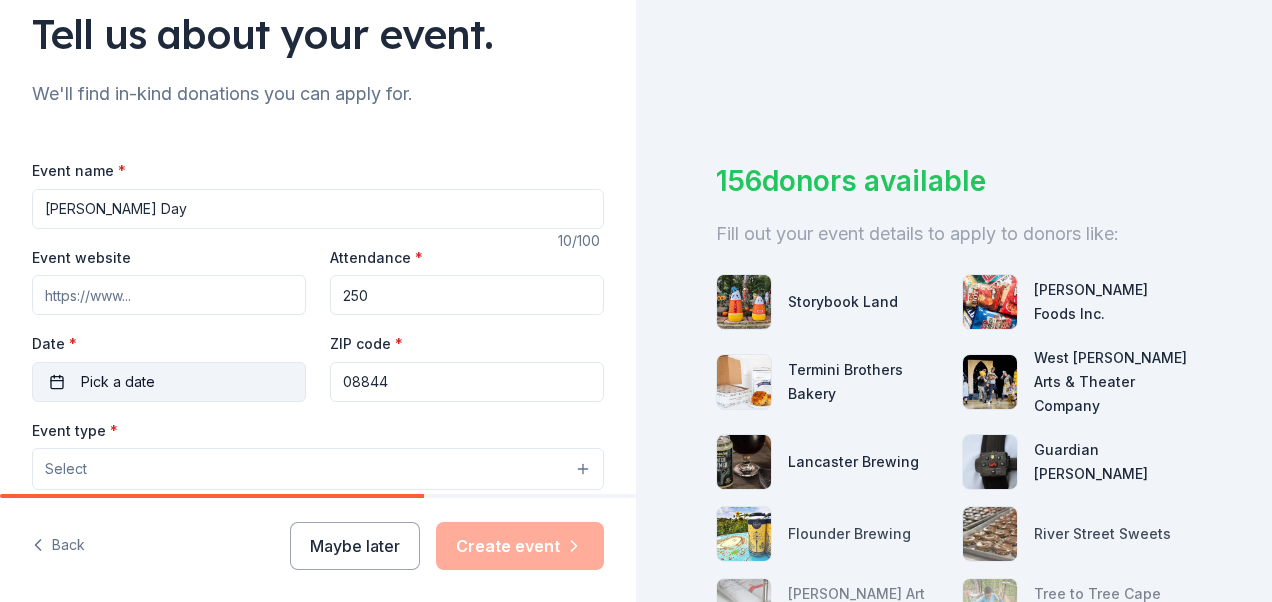type on "250" 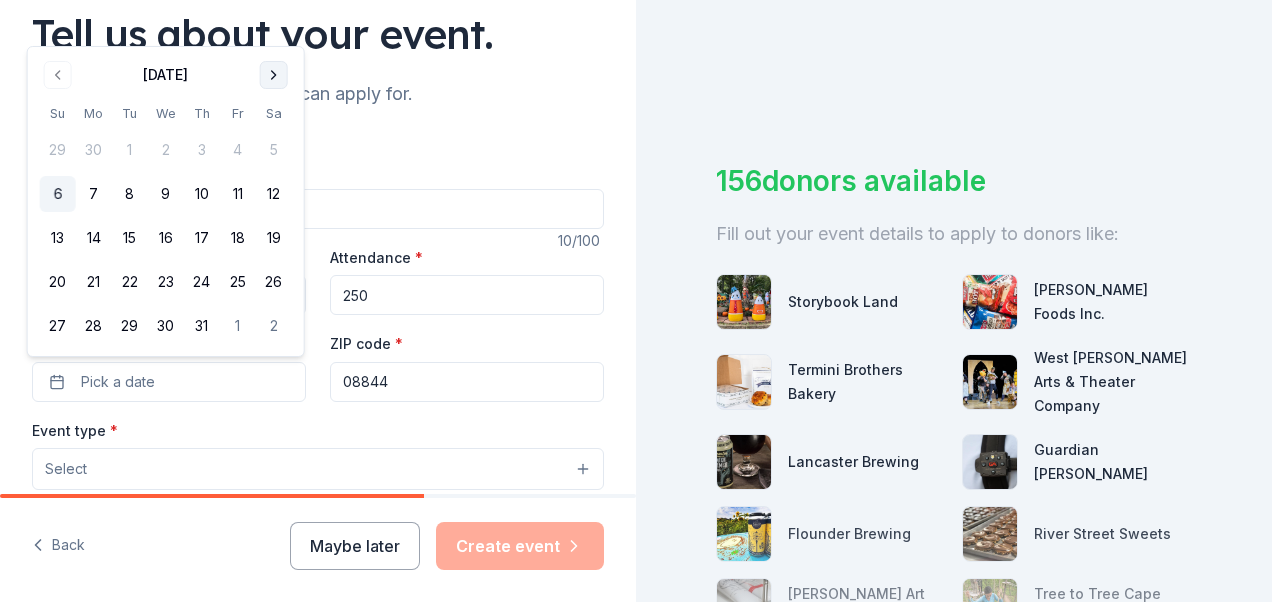 click at bounding box center (274, 75) 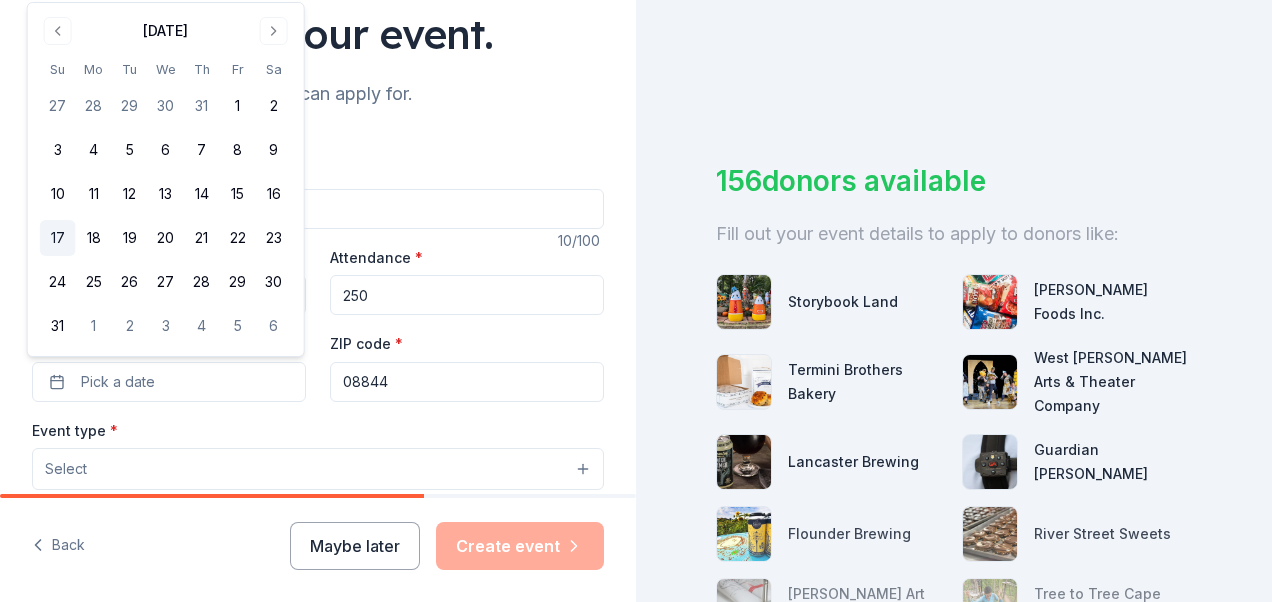 click on "17" at bounding box center [58, 238] 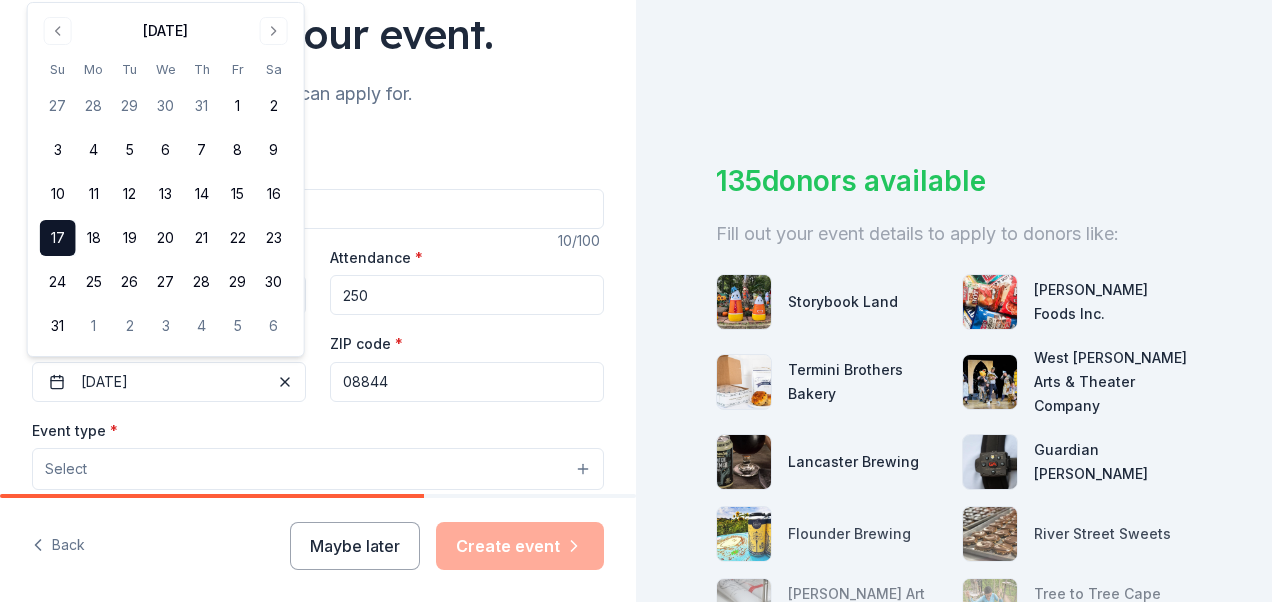 click on "Event name * Wilkie Day 10 /100 Event website Attendance * 250 Date * 08/17/2025 ZIP code * 08844 Event type * Select Demographic Select We use this information to help brands find events with their target demographic to sponsor their products. Mailing address Apt/unit Description What are you looking for? * Auction & raffle Meals Snacks Desserts Alcohol Beverages Send me reminders Email me reminders of donor application deadlines Recurring event" at bounding box center [318, 604] 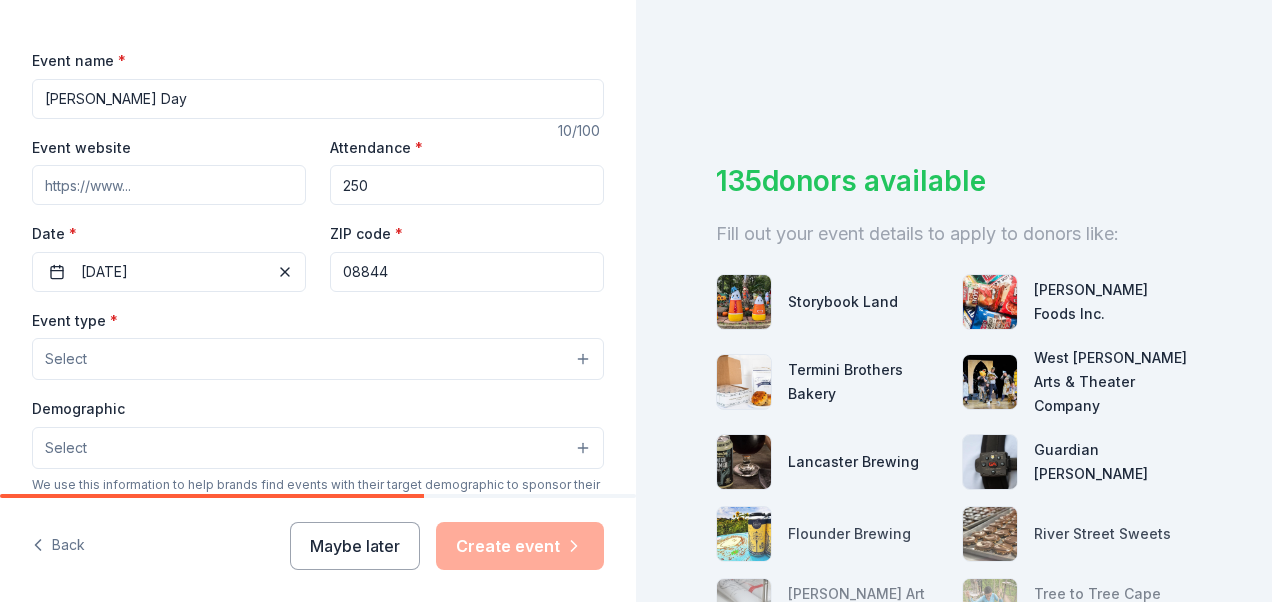 scroll, scrollTop: 325, scrollLeft: 0, axis: vertical 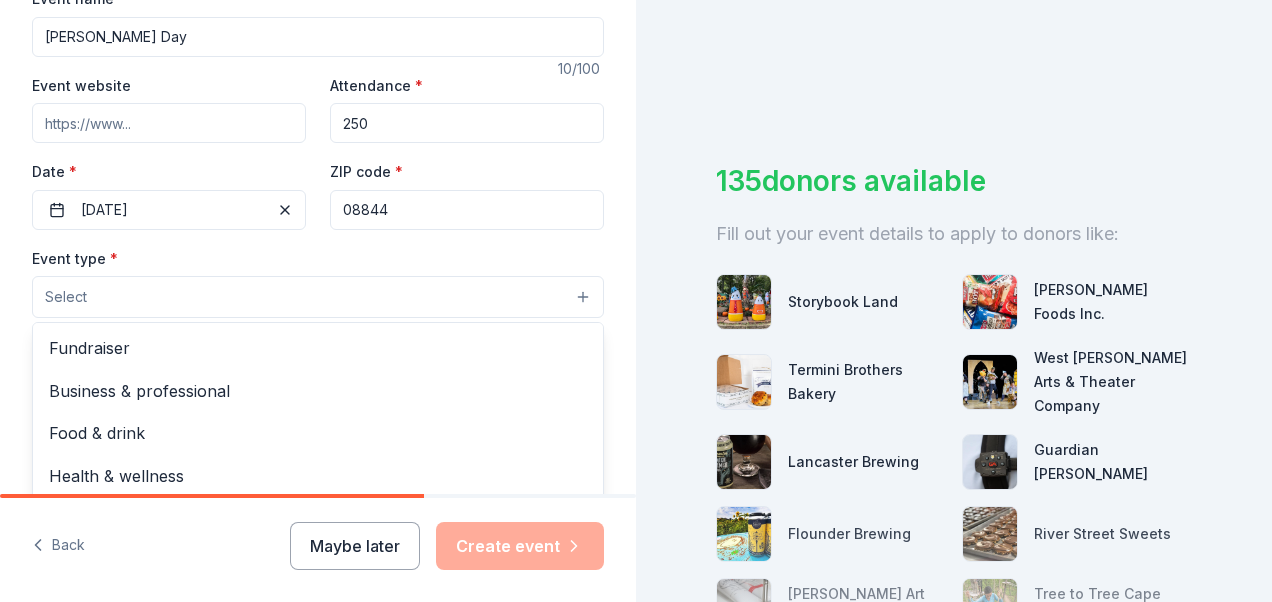 click on "Select" at bounding box center (318, 297) 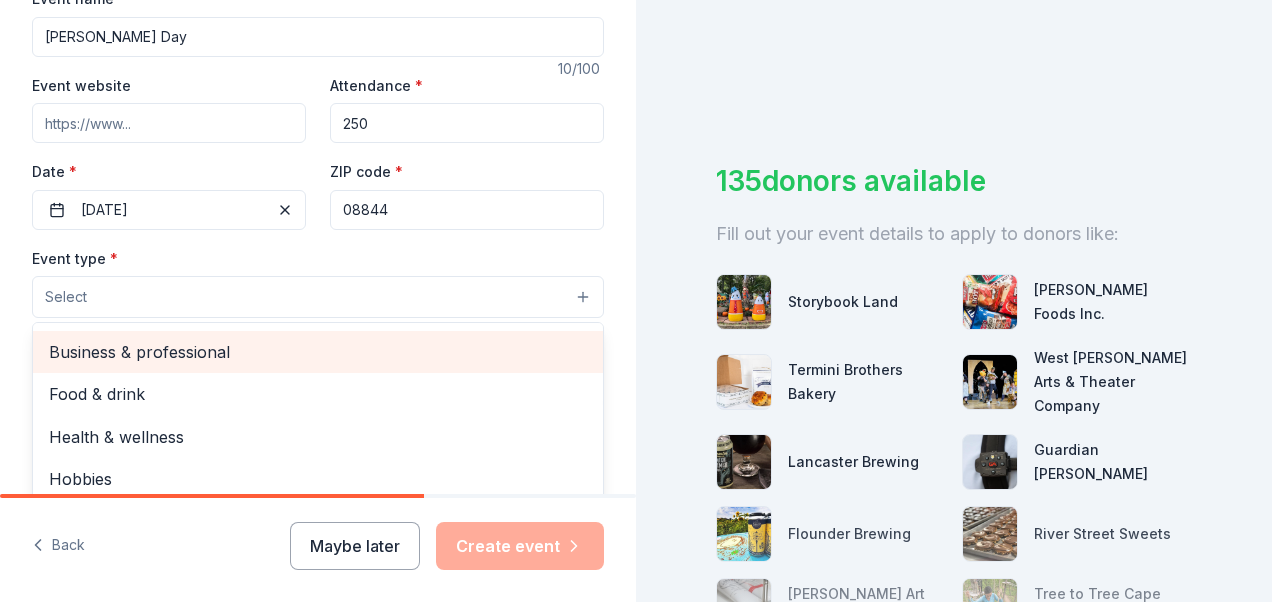 scroll, scrollTop: 66, scrollLeft: 0, axis: vertical 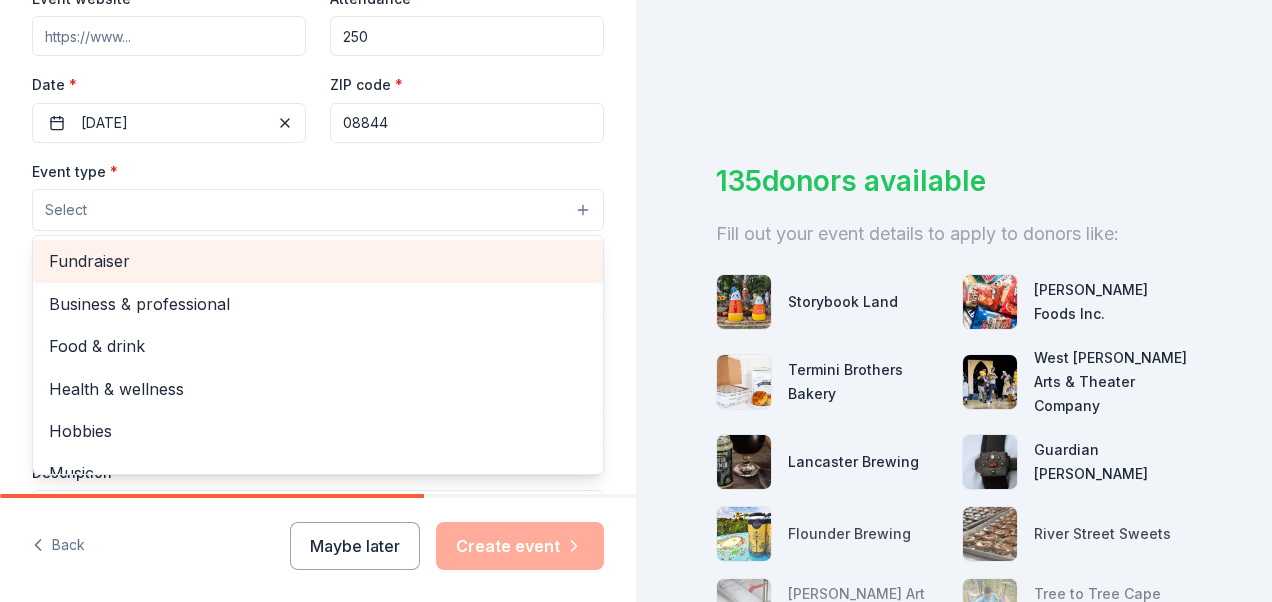 click on "Fundraiser" at bounding box center (318, 261) 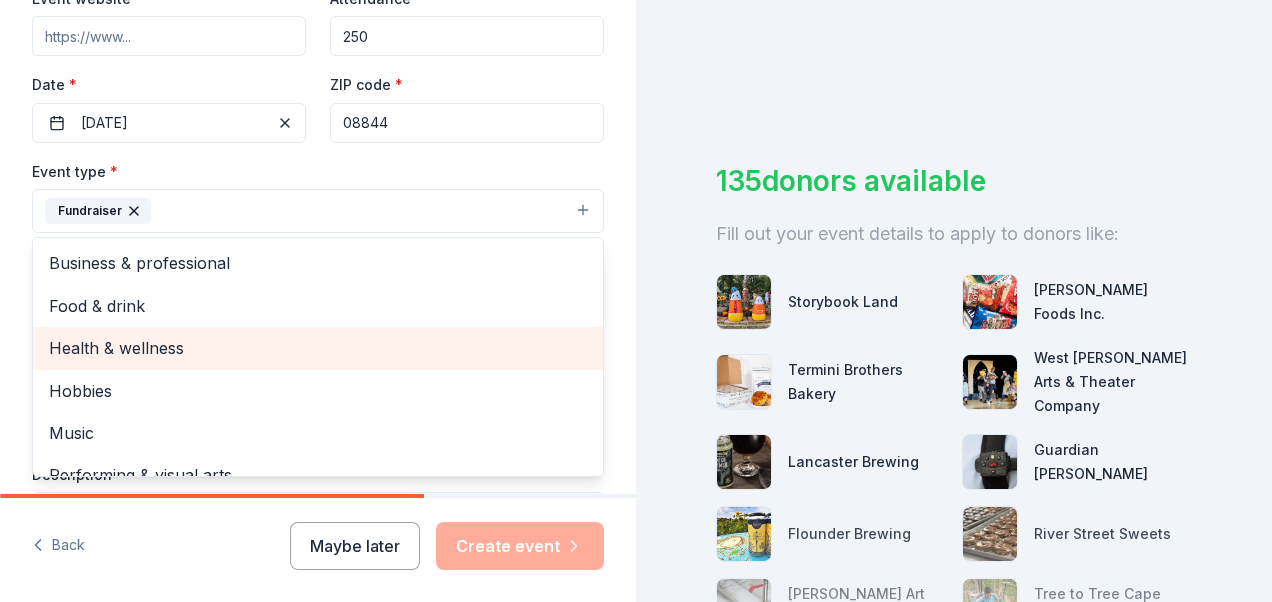 click on "Health & wellness" at bounding box center [318, 348] 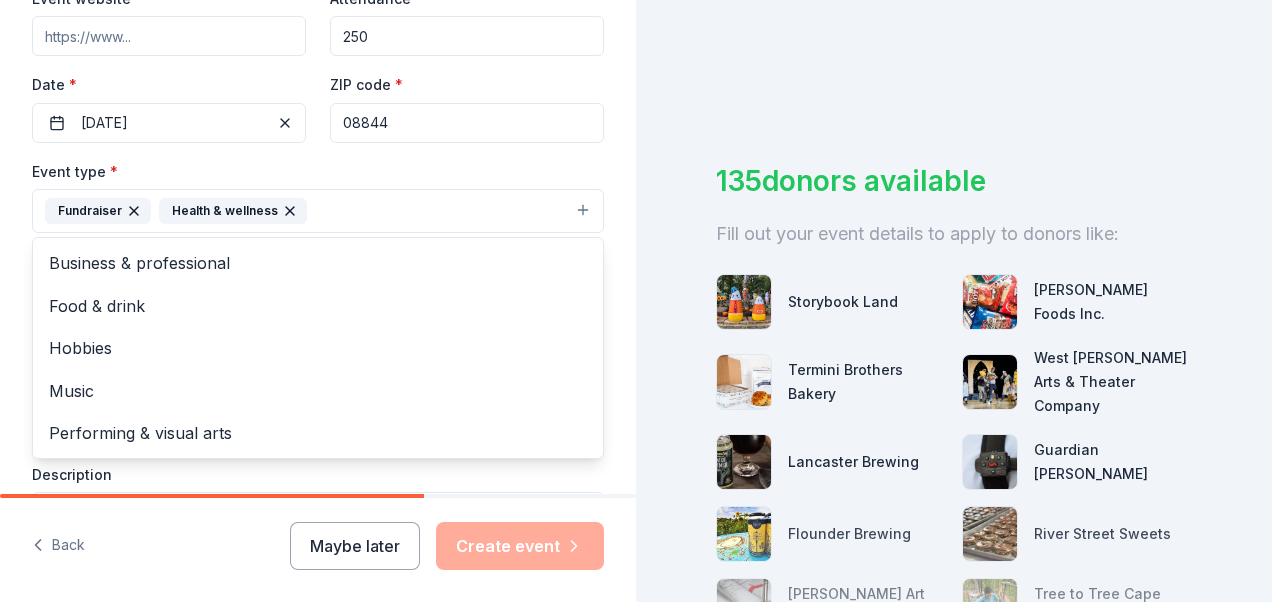click on "Tell us about your event. We'll find in-kind donations you can apply for. Event name * Wilkie Day 10 /100 Event website Attendance * 250 Date * 08/17/2025 ZIP code * 08844 Event type * Fundraiser Health & wellness Business & professional Food & drink Hobbies Music Performing & visual arts Demographic Select We use this information to help brands find events with their target demographic to sponsor their products. Mailing address Apt/unit Description What are you looking for? * Auction & raffle Meals Snacks Desserts Alcohol Beverages Send me reminders Email me reminders of donor application deadlines Recurring event" at bounding box center (318, 254) 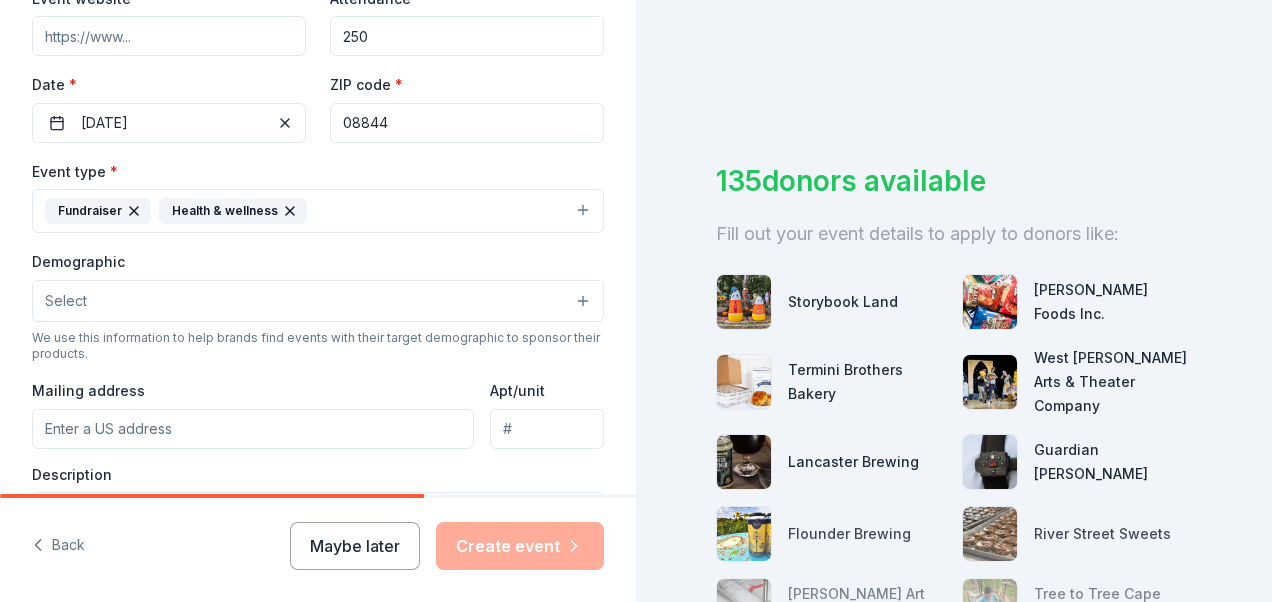click on "Select" at bounding box center [318, 301] 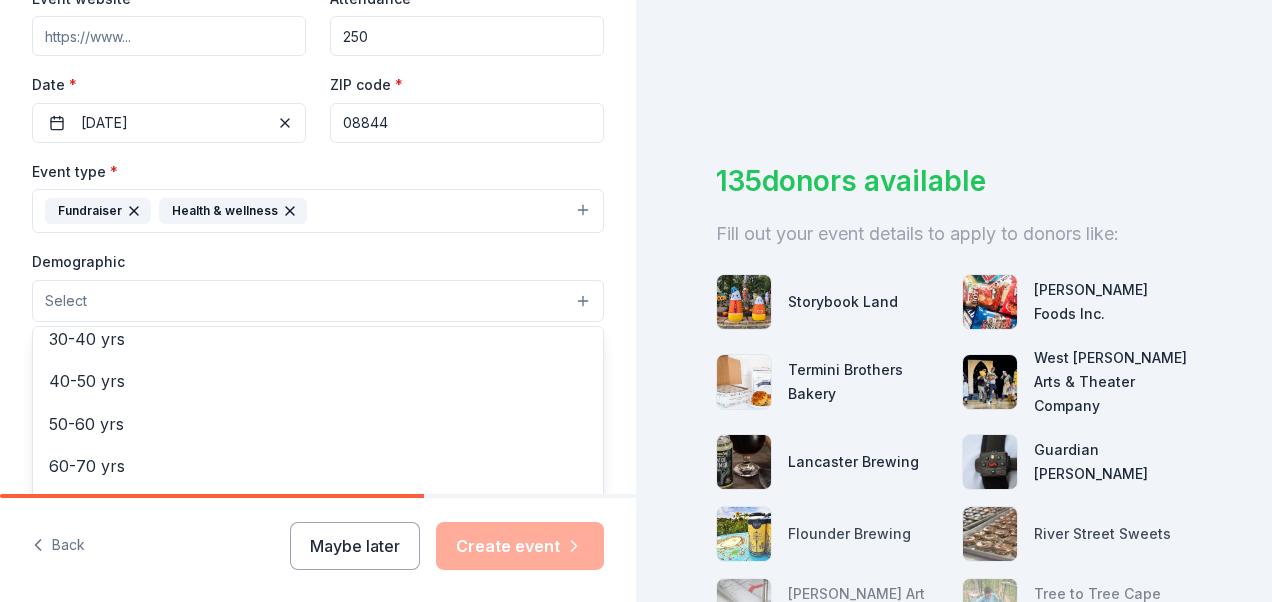 scroll, scrollTop: 320, scrollLeft: 0, axis: vertical 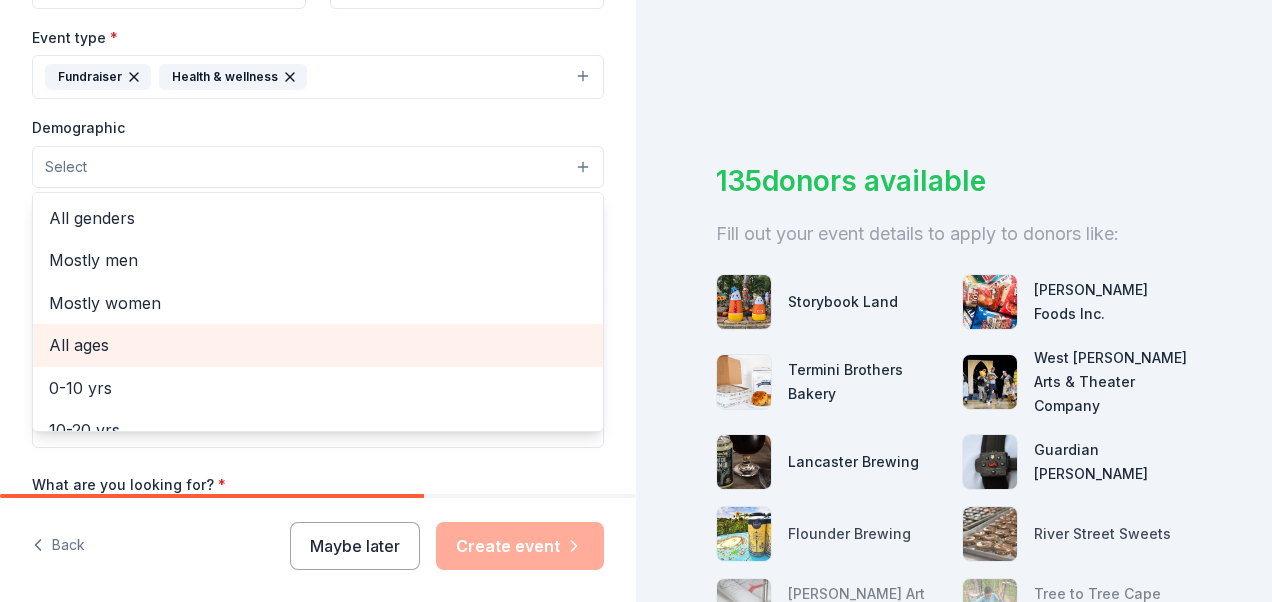 click on "All ages" at bounding box center (318, 345) 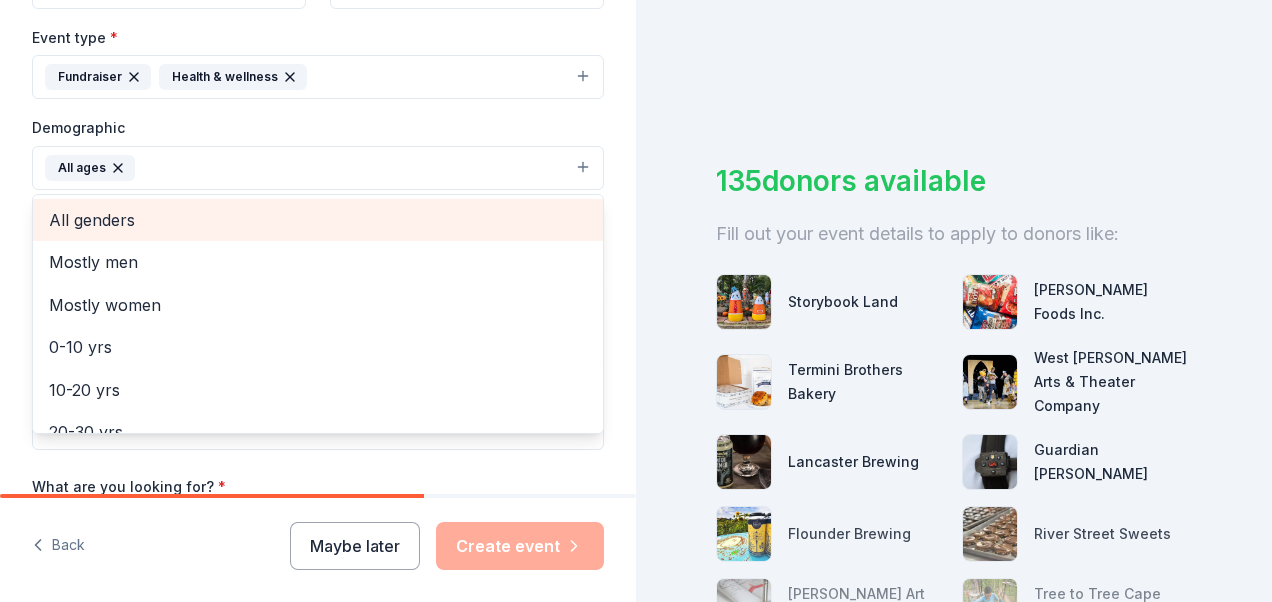 click on "All genders" at bounding box center (318, 220) 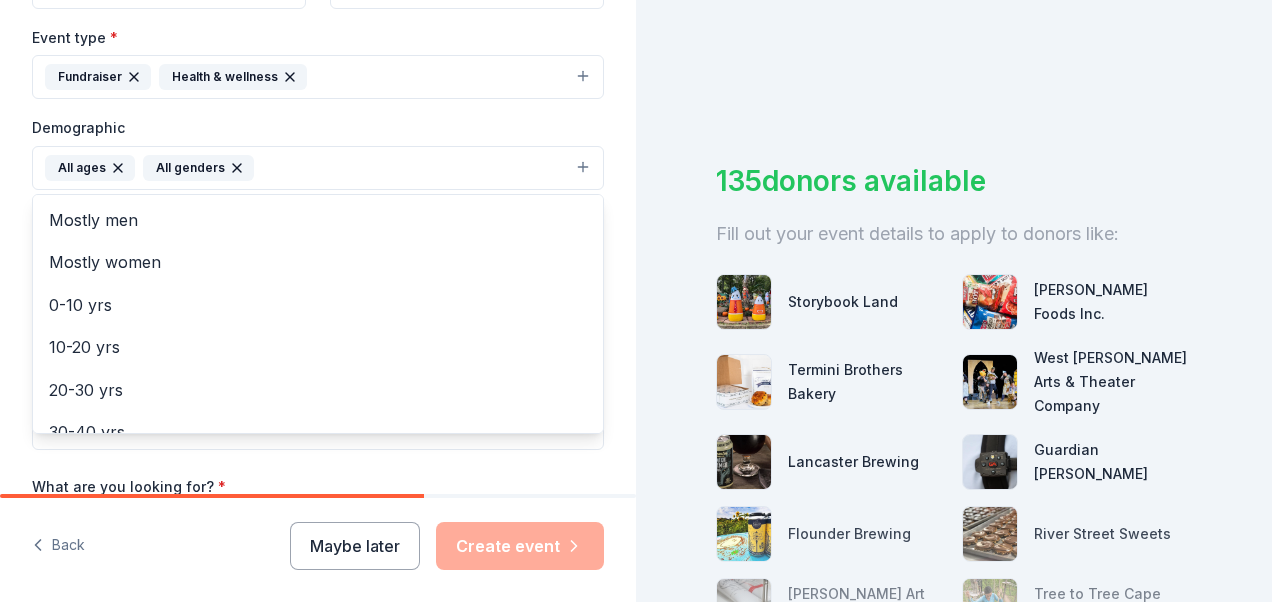 click on "Tell us about your event. We'll find in-kind donations you can apply for. Event name * Wilkie Day 10 /100 Event website Attendance * 250 Date * 08/17/2025 ZIP code * 08844 Event type * Fundraiser Health & wellness Demographic All ages All genders Mostly men Mostly women 0-10 yrs 10-20 yrs 20-30 yrs 30-40 yrs 40-50 yrs 50-60 yrs 60-70 yrs 70-80 yrs 80+ yrs We use this information to help brands find events with their target demographic to sponsor their products. Mailing address Apt/unit Description What are you looking for? * Auction & raffle Meals Snacks Desserts Alcohol Beverages Send me reminders Email me reminders of donor application deadlines Recurring event" at bounding box center [318, 121] 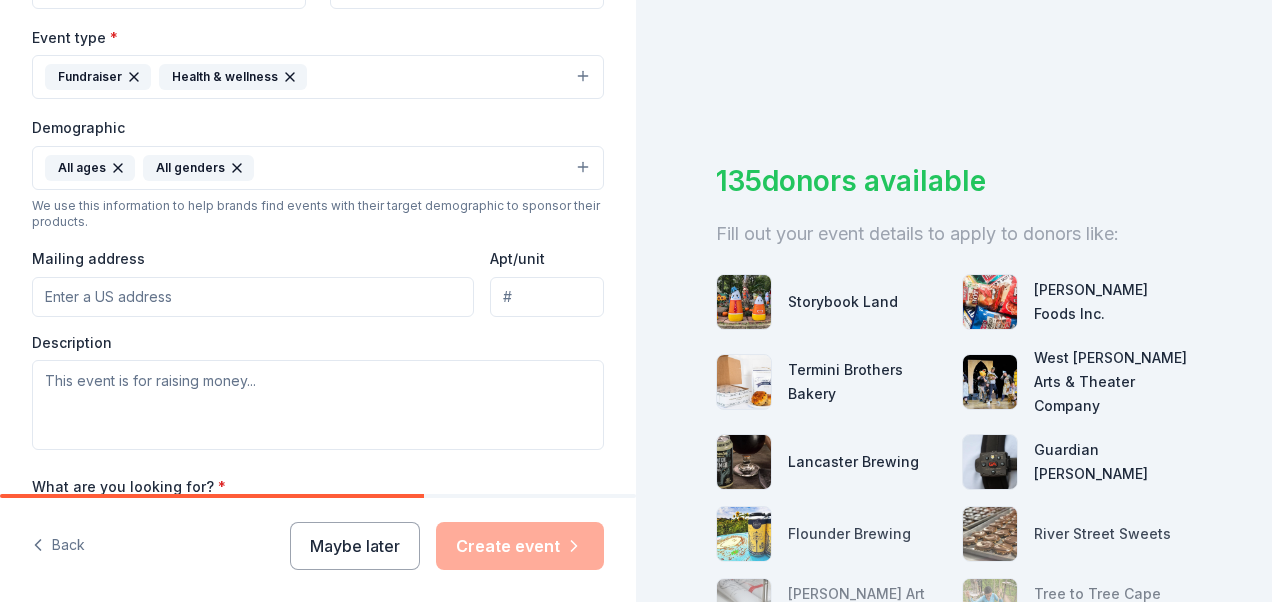 click on "Mailing address" at bounding box center [253, 297] 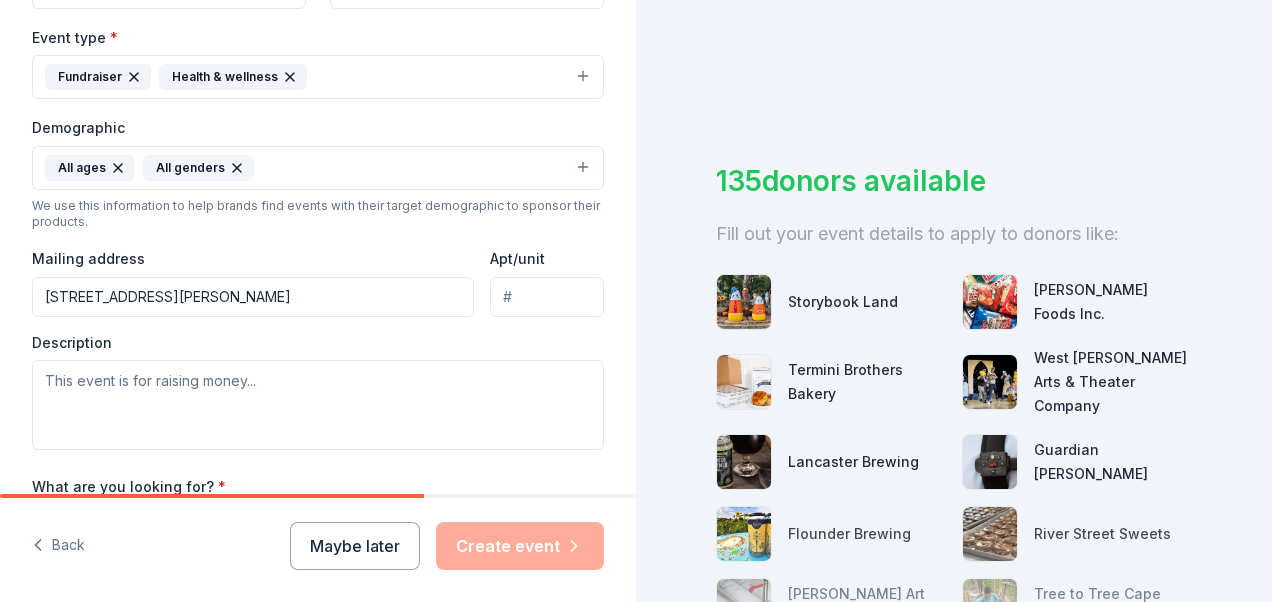 type on "187 Heather Croft, Egg Harbor Township, NJ, 08234" 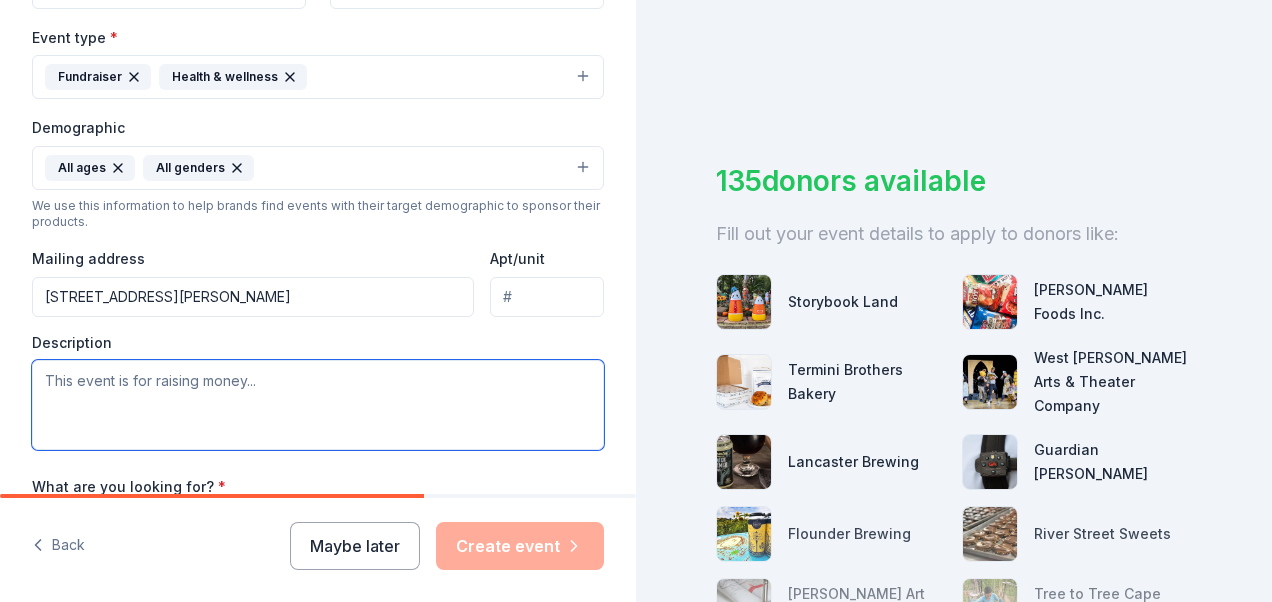 click at bounding box center (318, 405) 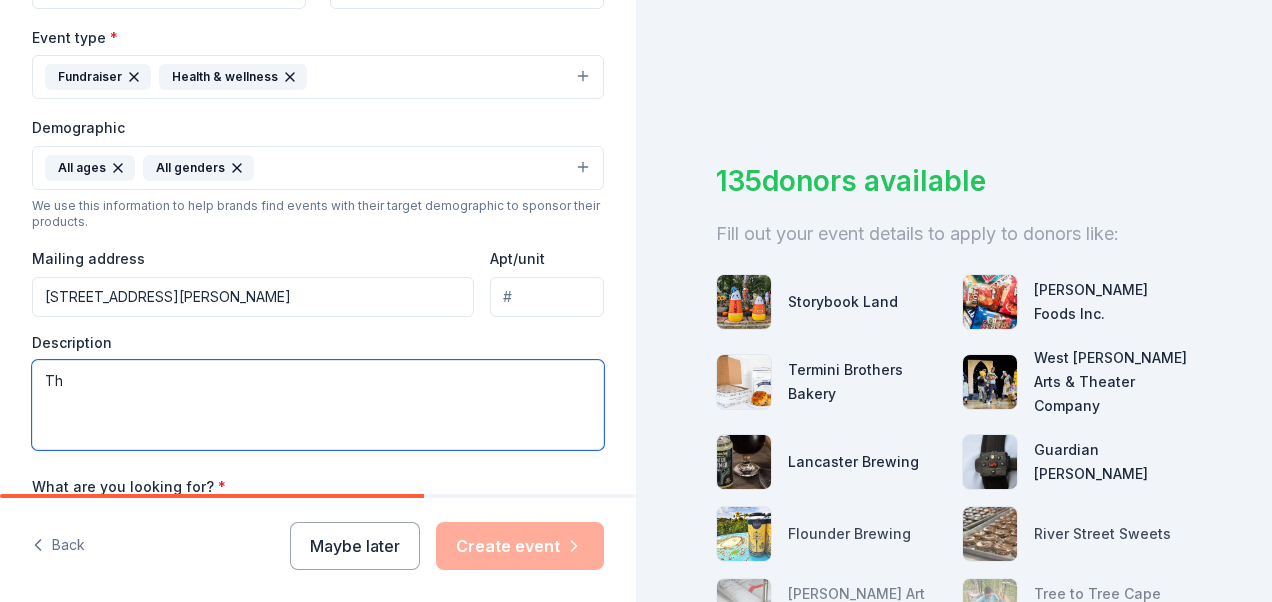 type on "T" 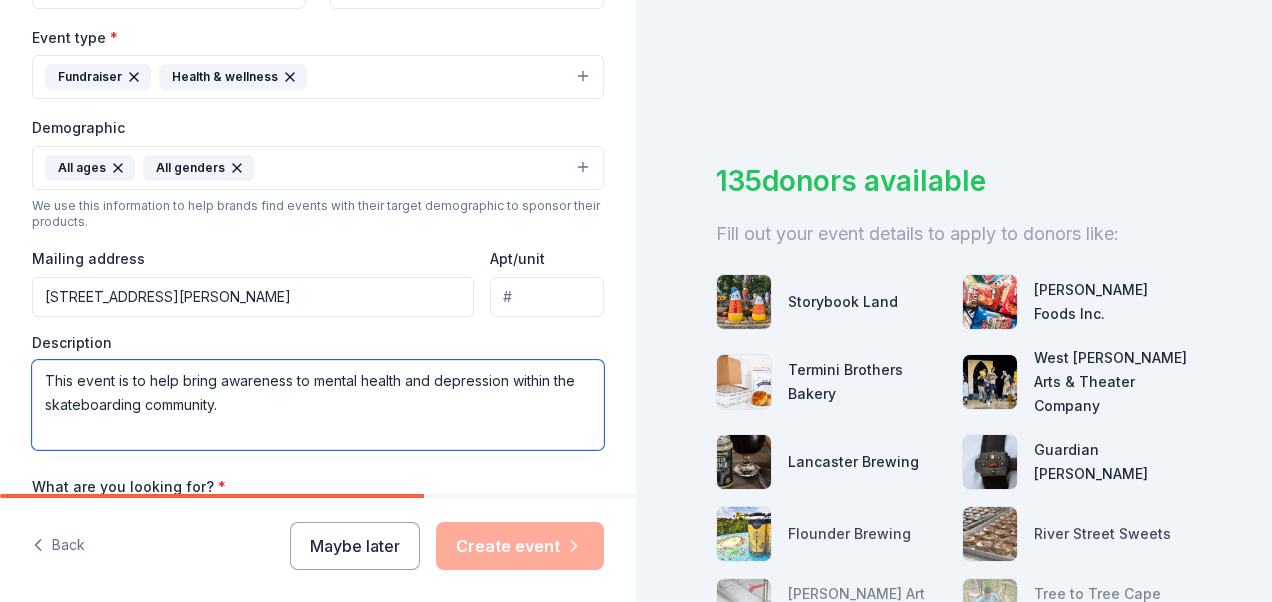 click on "This event is to help bring awareness to mental health and depression within the skateboarding community." at bounding box center [318, 405] 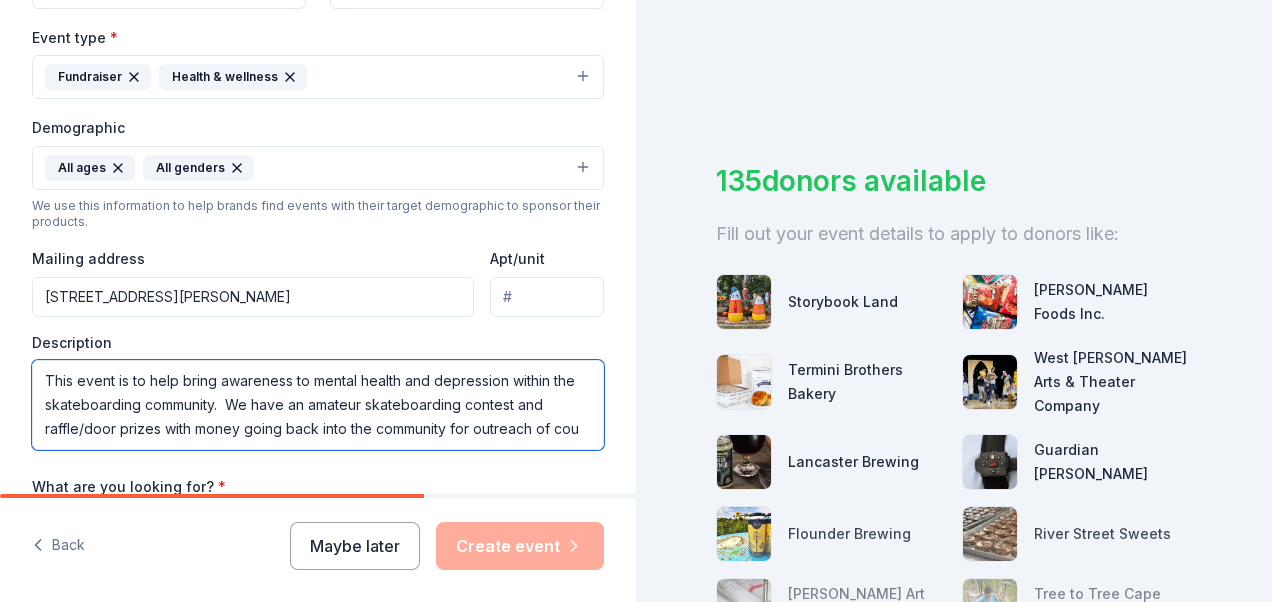 scroll, scrollTop: 12, scrollLeft: 0, axis: vertical 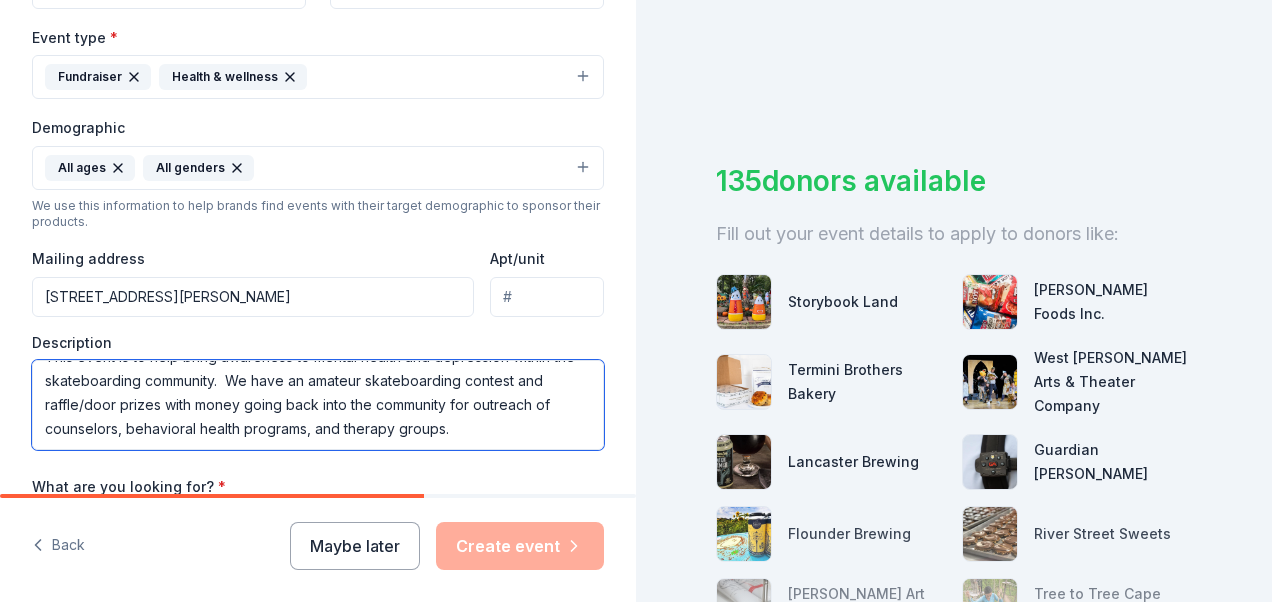 click on "This event is to help bring awareness to mental health and depression within the skateboarding community.  We have an amateur skateboarding contest and raffle/door prizes with money going back into the community for outreach of counselors, behavioral health programs, and therapy groups." at bounding box center [318, 405] 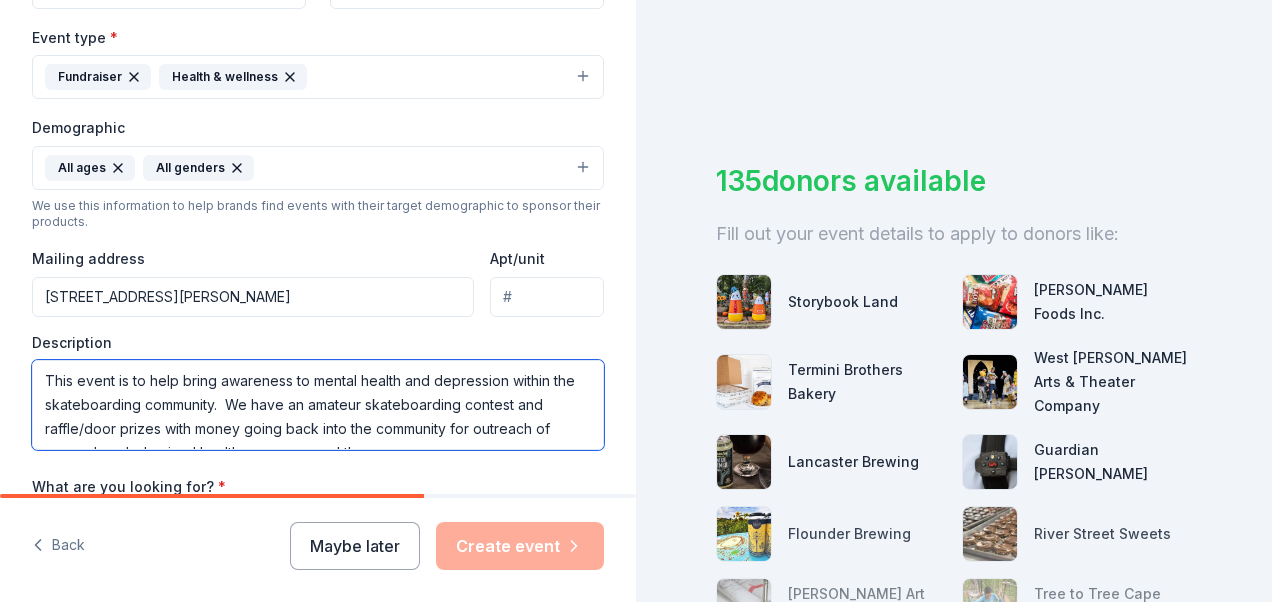 scroll, scrollTop: 1, scrollLeft: 0, axis: vertical 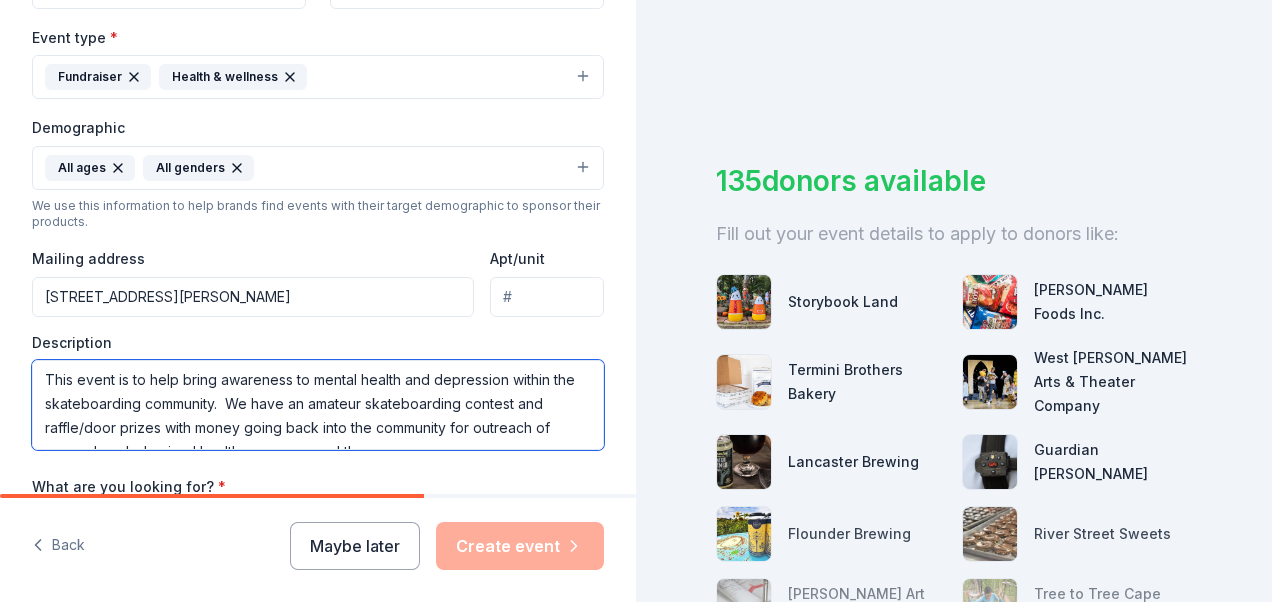 click on "This event is to help bring awareness to mental health and depression within the skateboarding community.  We have an amateur skateboarding contest and raffle/door prizes with money going back into the community for outreach of counselors, behavioral health programs, and therapy groups." at bounding box center [318, 405] 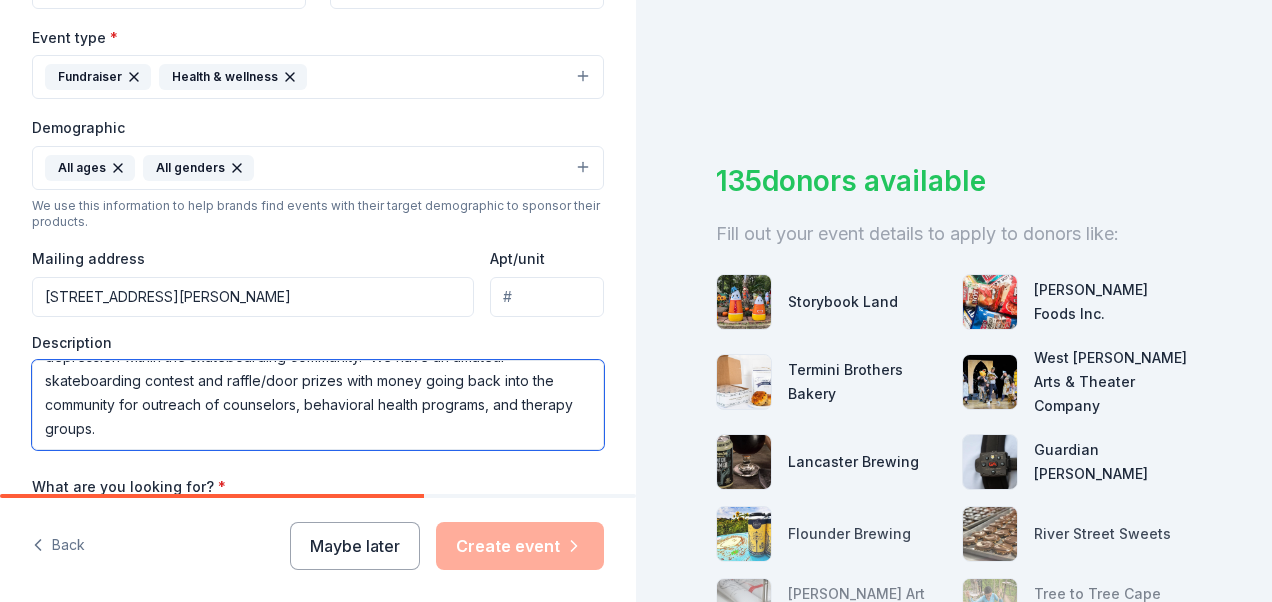 scroll, scrollTop: 46, scrollLeft: 0, axis: vertical 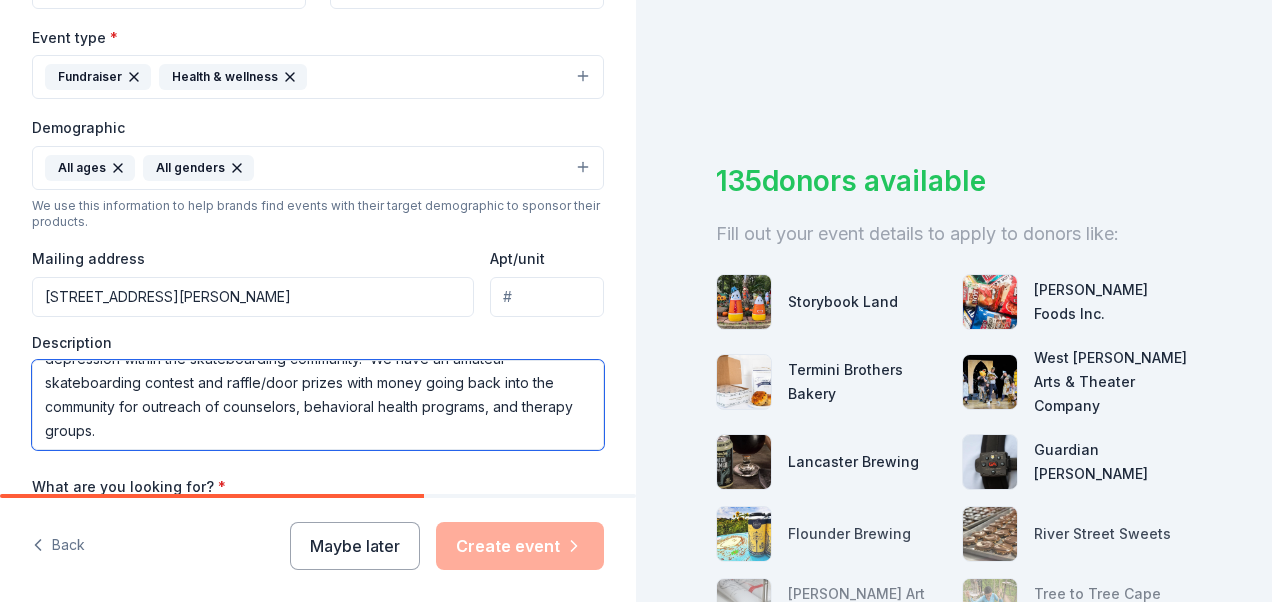 click on "This event is to help bring awareness to the stigma of mental health and depression within the skateboarding community.  We have an amateur skateboarding contest and raffle/door prizes with money going back into the community for outreach of counselors, behavioral health programs, and therapy groups." at bounding box center (318, 405) 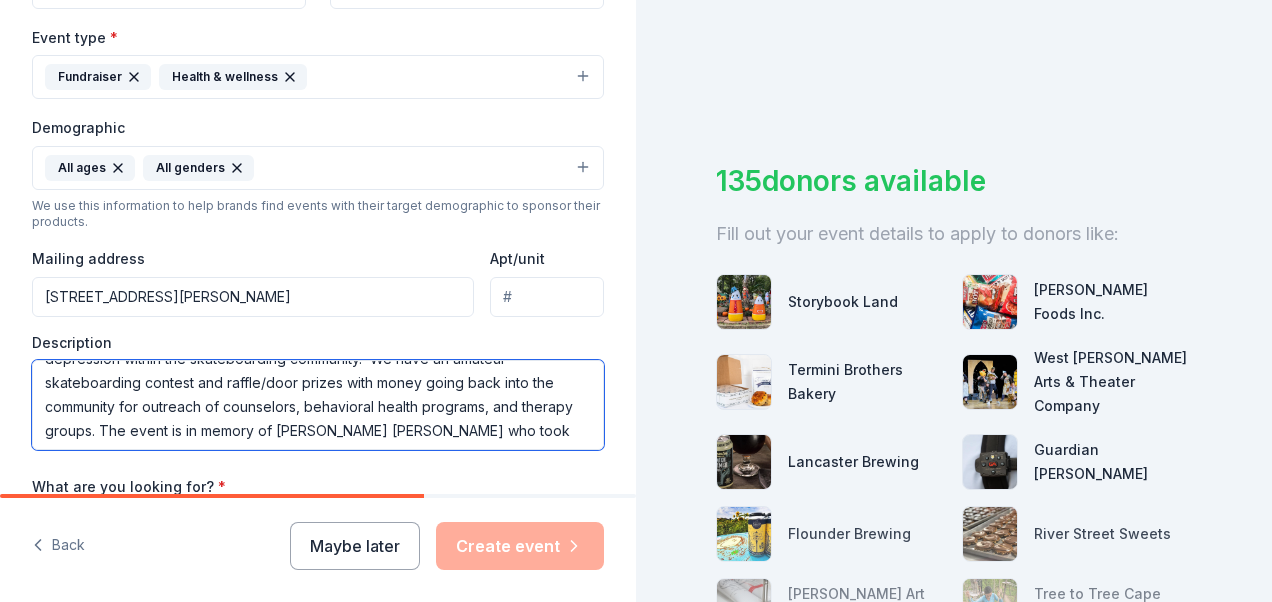 scroll, scrollTop: 60, scrollLeft: 0, axis: vertical 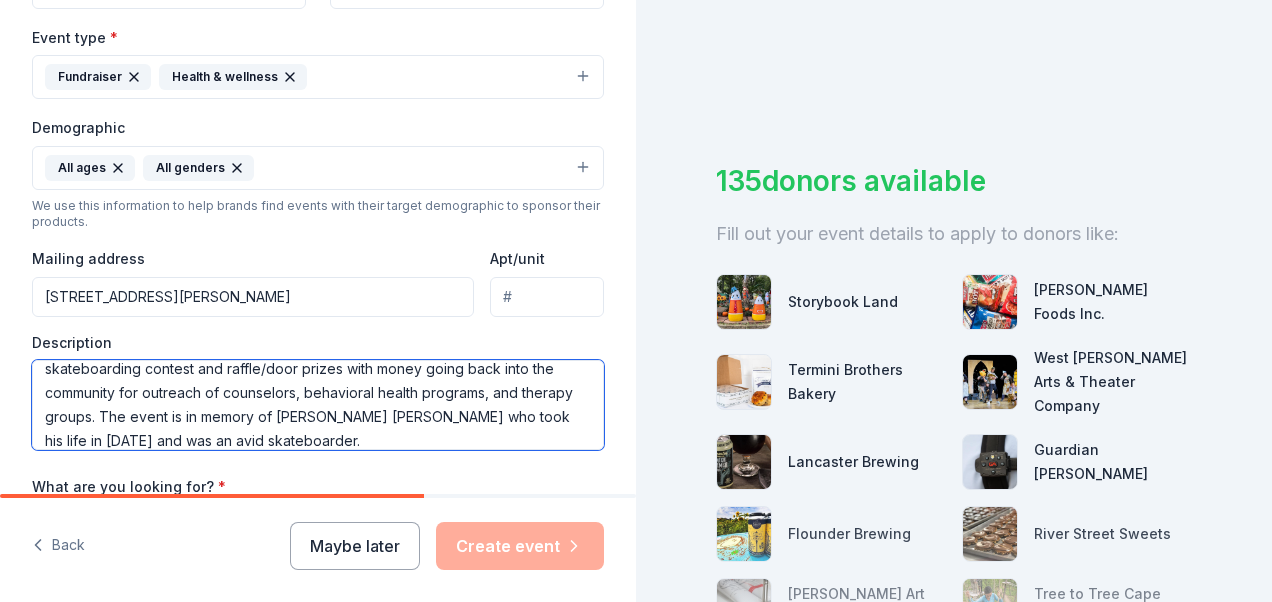 click on "This event is to help bring awareness to the stigma of mental health and depression within the skateboarding community.  We have an amateur skateboarding contest and raffle/door prizes with money going back into the community for outreach of counselors, behavioral health programs, and therapy groups. The event is in memory of [PERSON_NAME] [PERSON_NAME] who took his life in [DATE] and was an avid skateboarder." at bounding box center (318, 405) 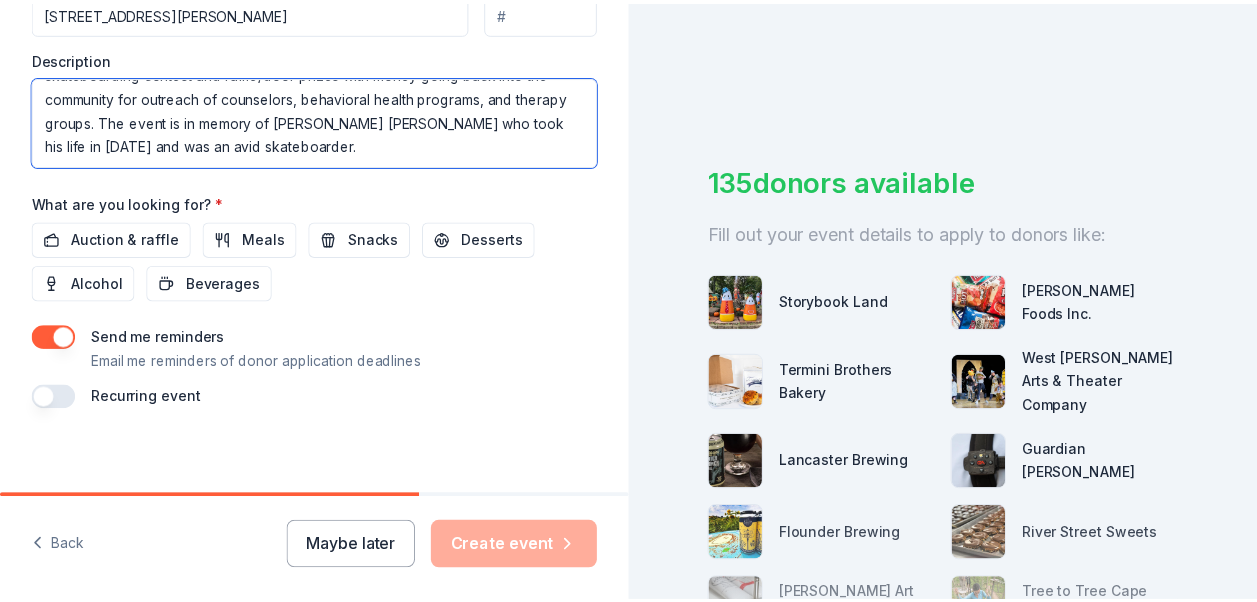 scroll, scrollTop: 835, scrollLeft: 0, axis: vertical 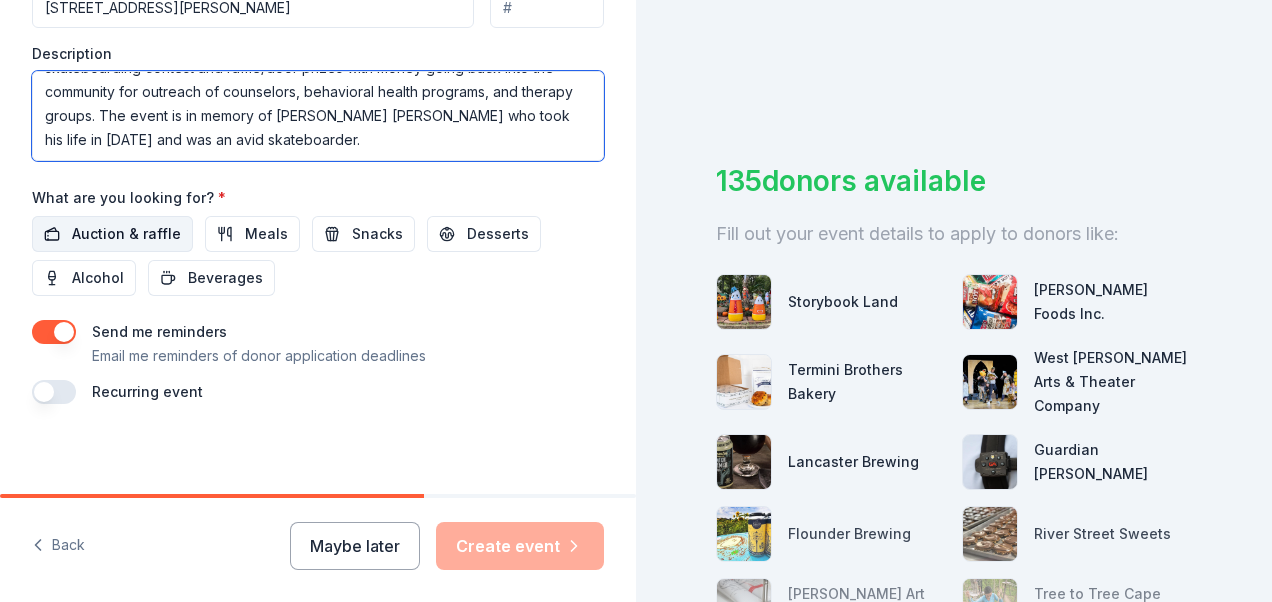 type on "This event is to help bring awareness to the stigma of mental health and depression within the skateboarding community.  We have an amateur skateboarding contest and raffle/door prizes with money going back into the community for outreach of counselors, behavioral health programs, and therapy groups. The event is in memory of [PERSON_NAME] [PERSON_NAME] who took his life in [DATE] and was an avid skateboarder." 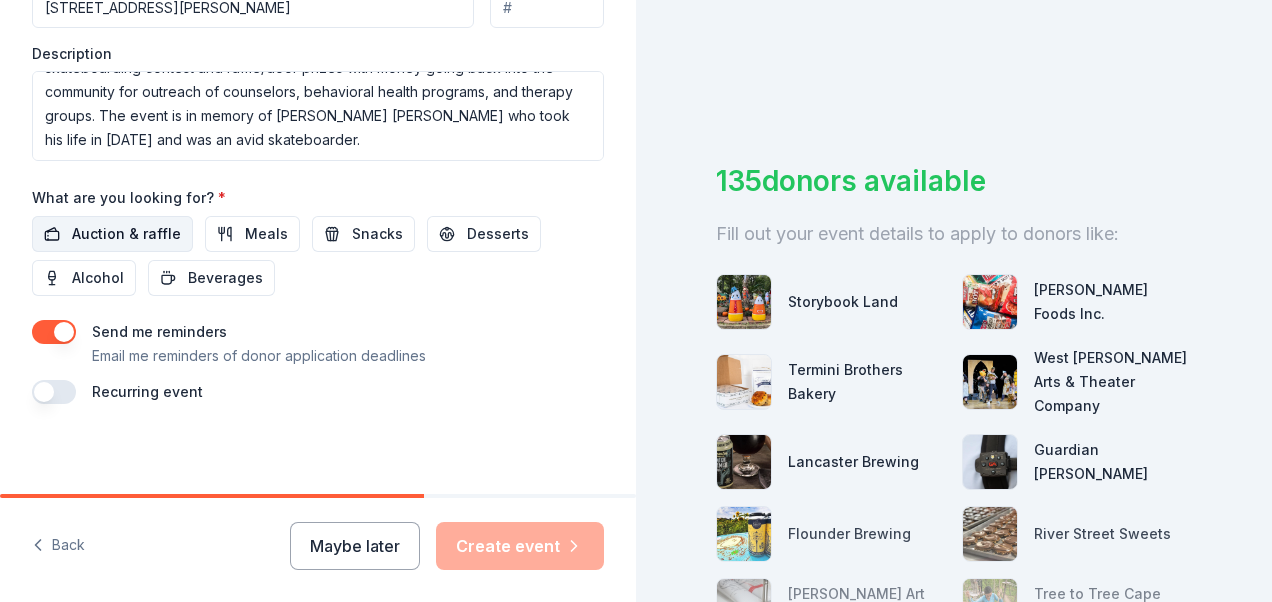click on "Auction & raffle" at bounding box center (126, 234) 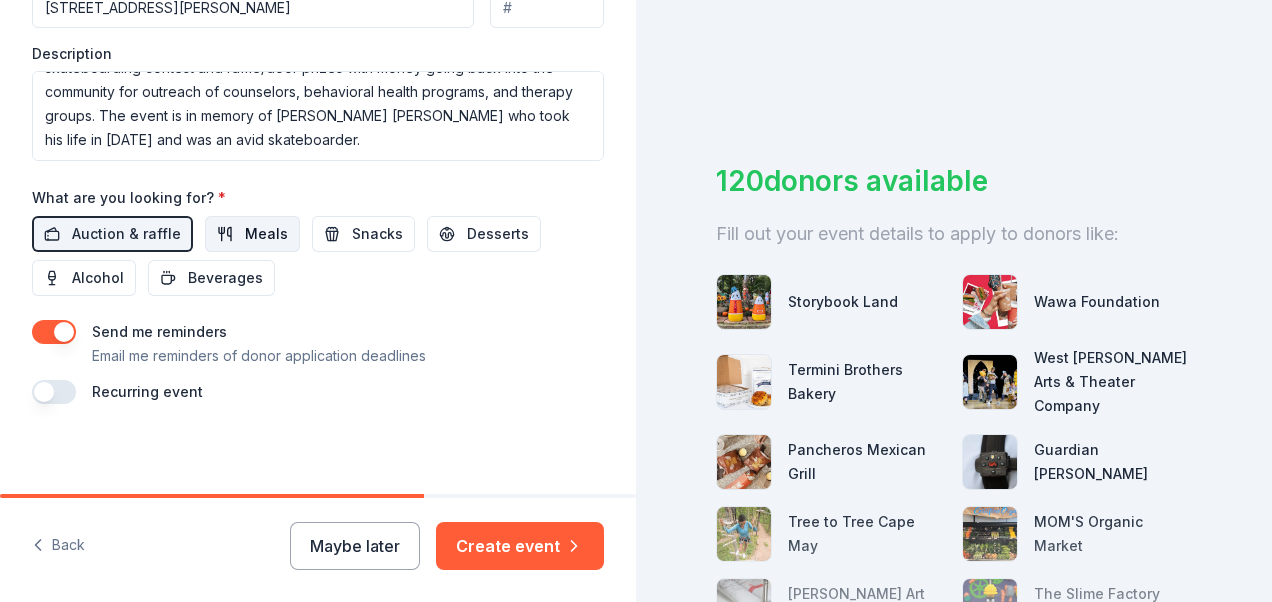 click on "Meals" at bounding box center (266, 234) 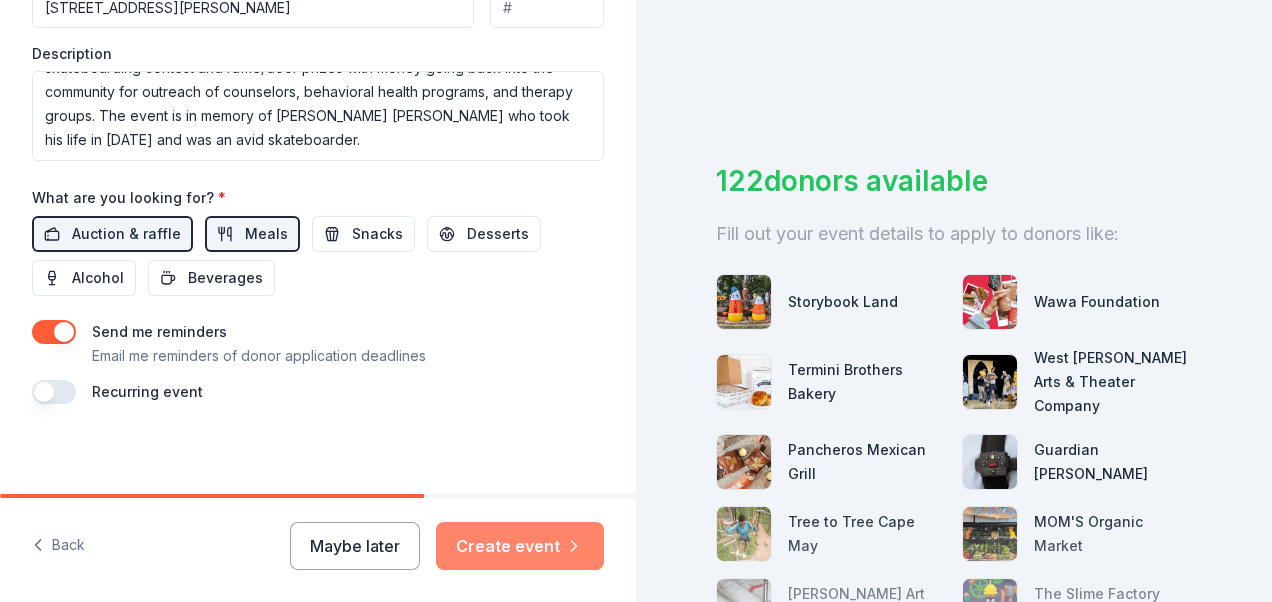 click on "Create event" at bounding box center [520, 546] 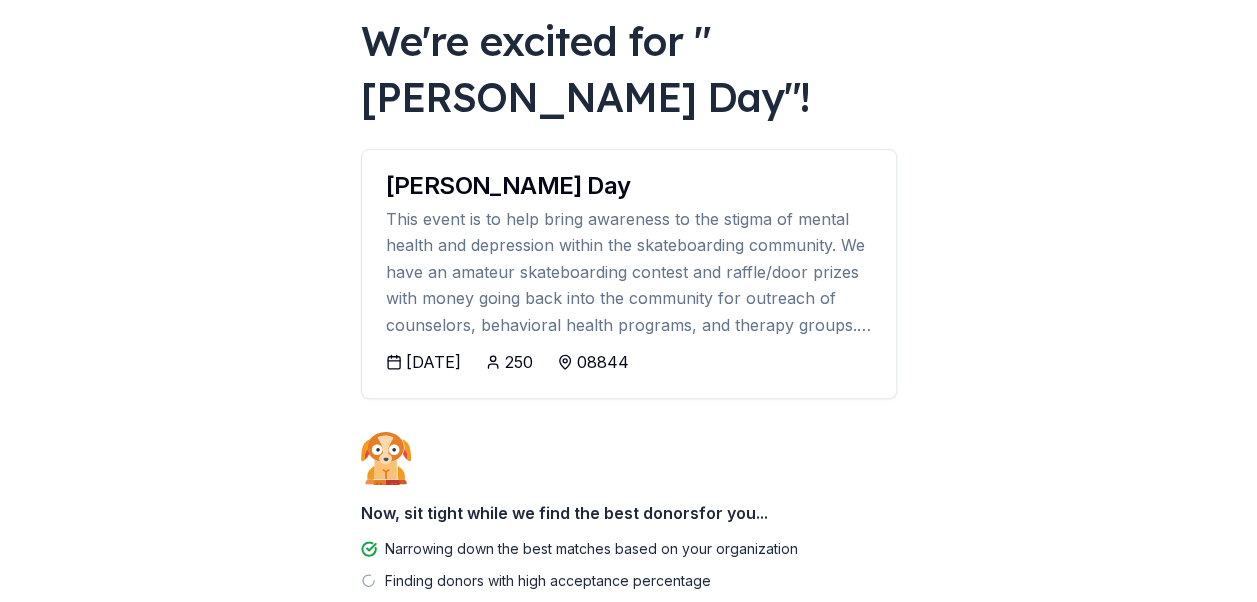 scroll, scrollTop: 268, scrollLeft: 0, axis: vertical 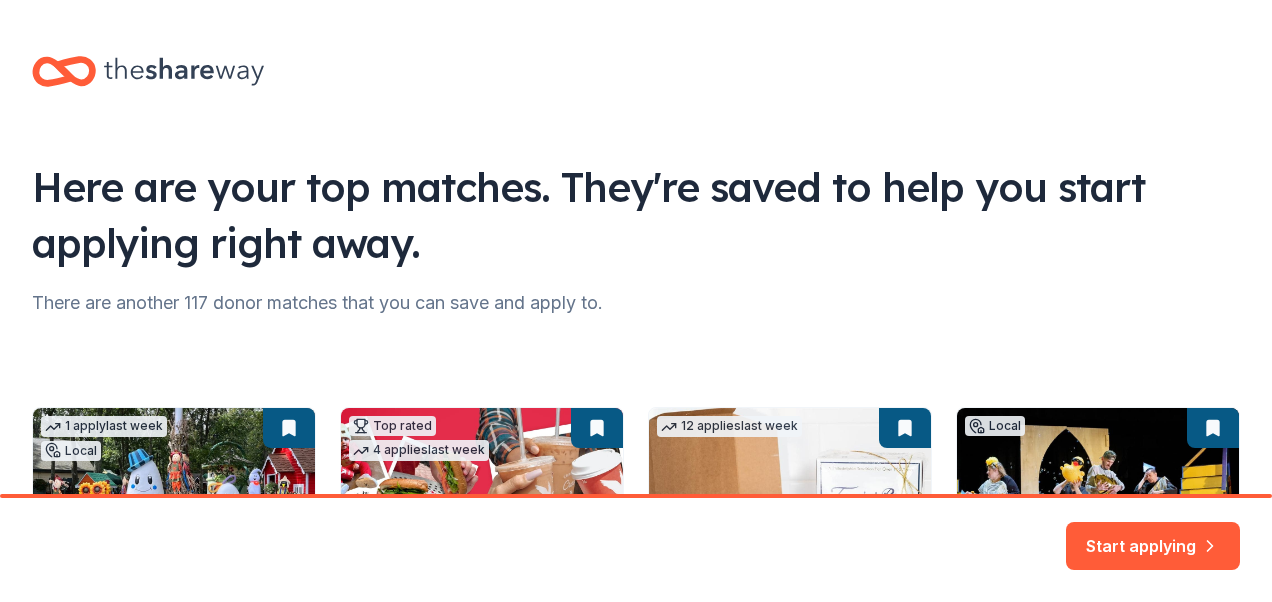 click on "Here are your top matches. They're saved to help you start applying right away." at bounding box center [636, 215] 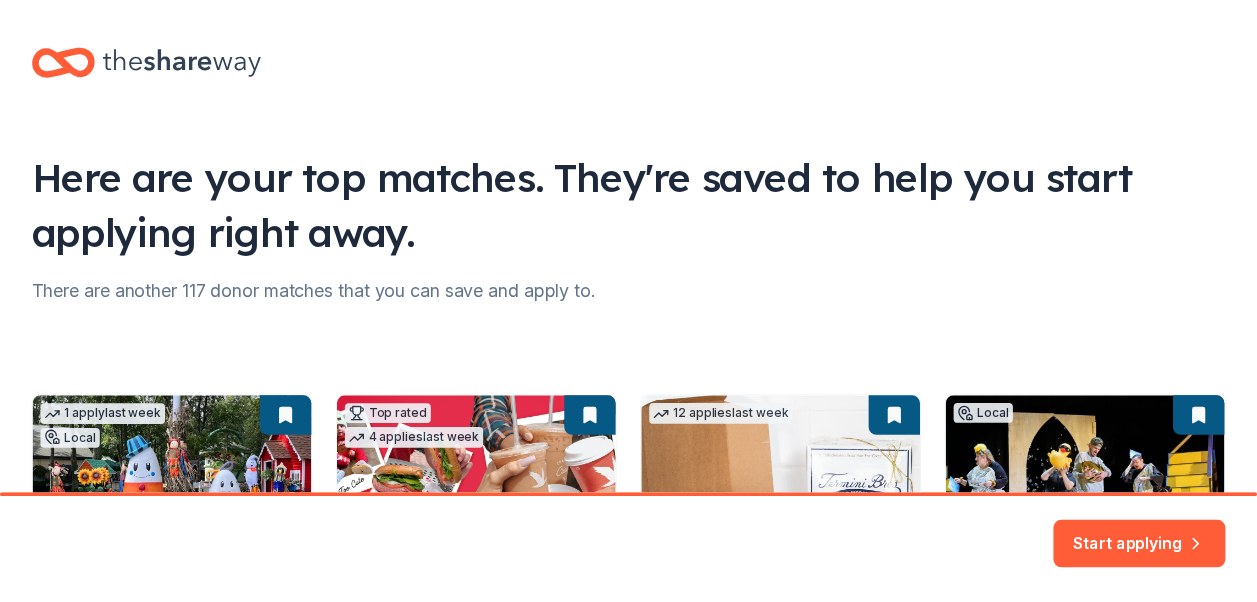 scroll, scrollTop: 0, scrollLeft: 0, axis: both 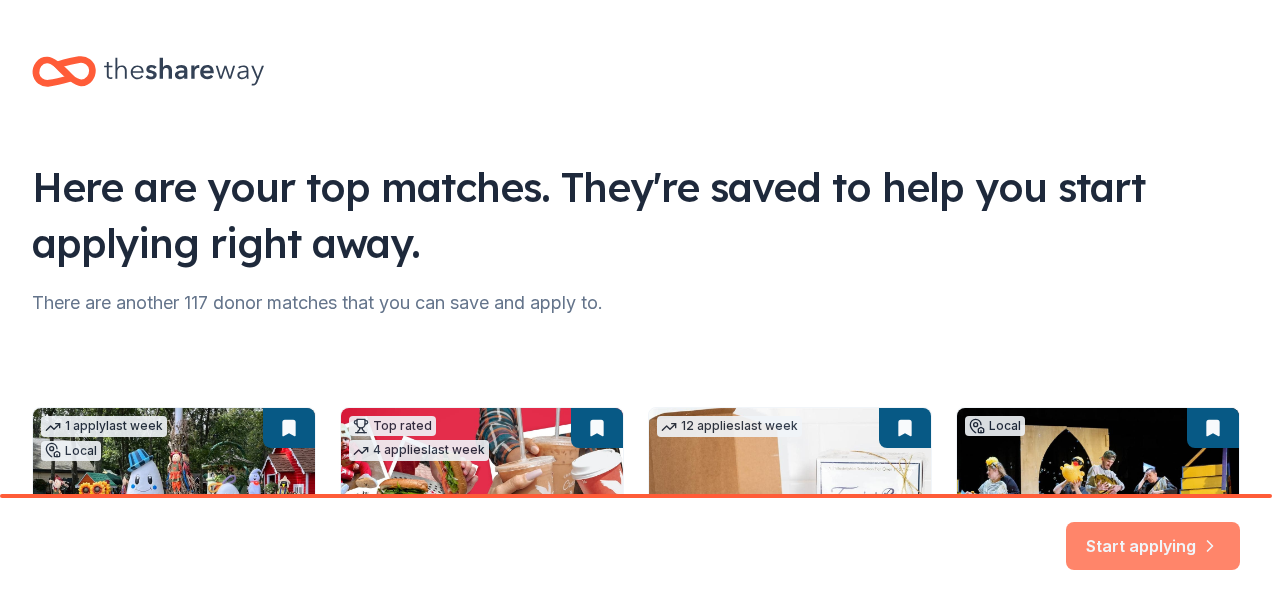 click on "Start applying" at bounding box center [1153, 534] 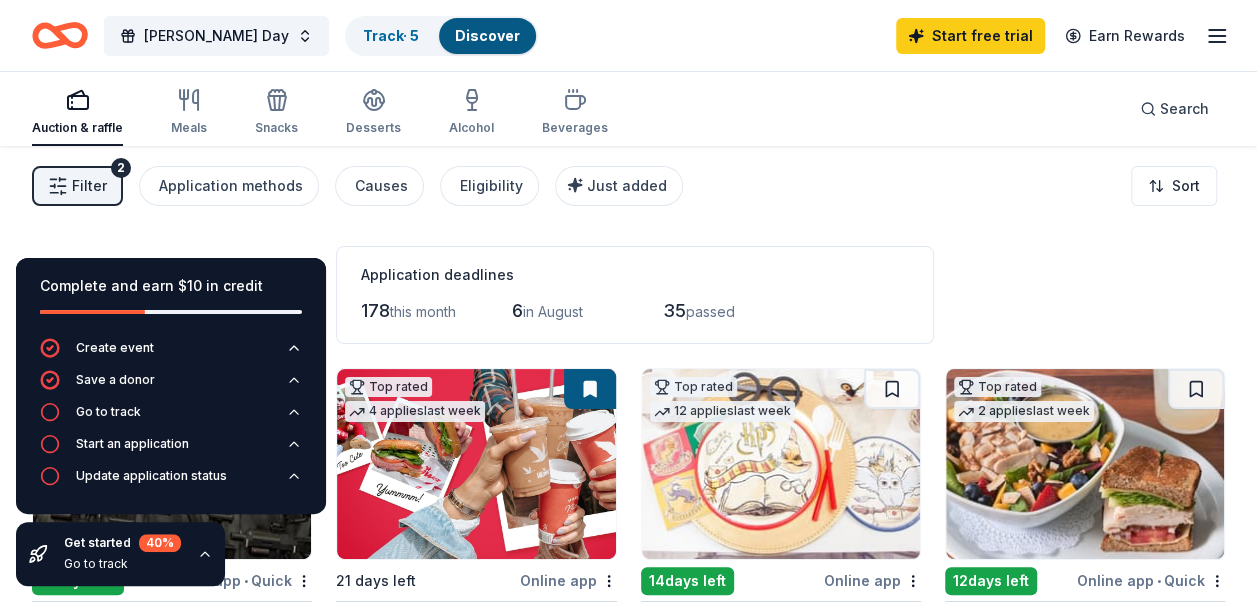 click on "Filter 2 Application methods Causes Eligibility Just added Sort" at bounding box center [628, 186] 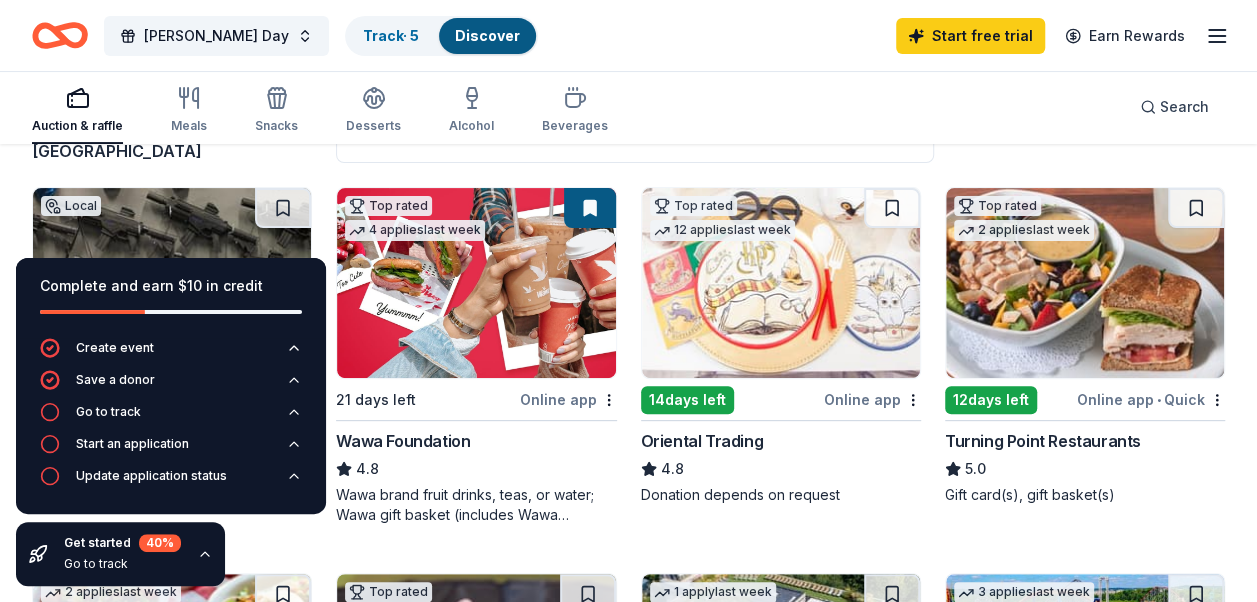 scroll, scrollTop: 180, scrollLeft: 0, axis: vertical 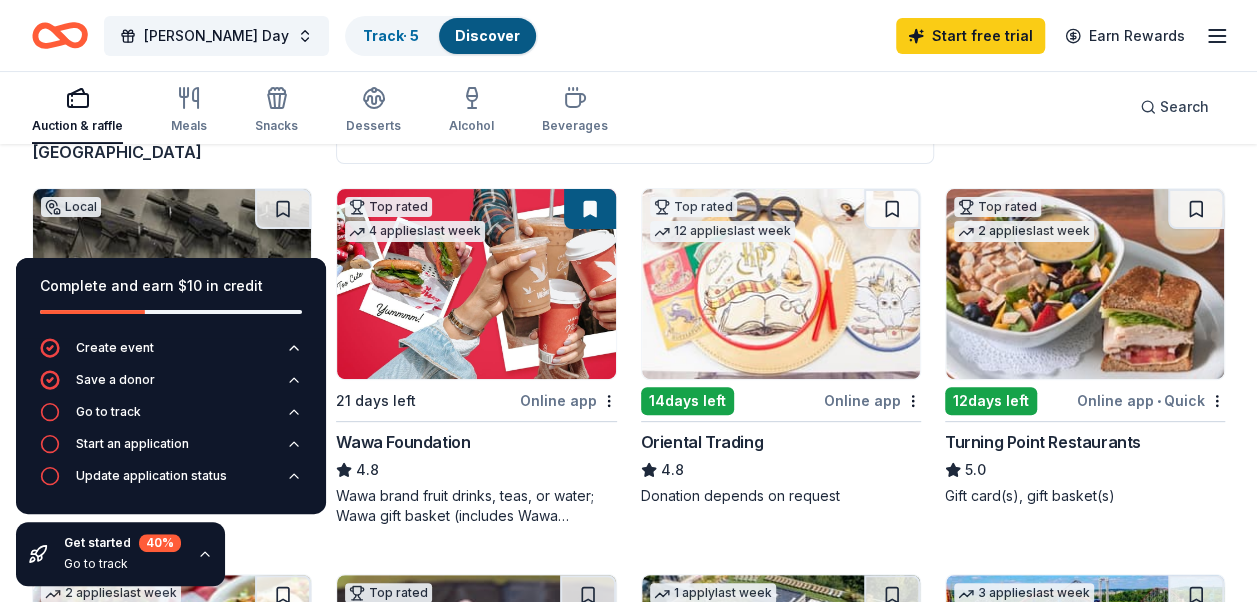 click 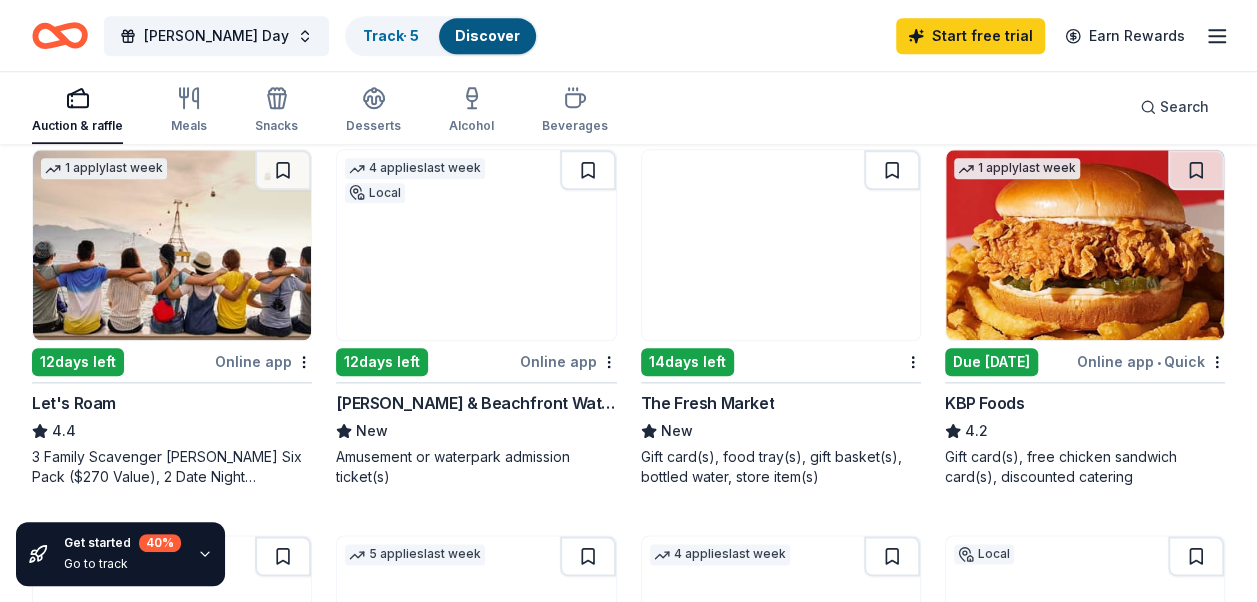 scroll, scrollTop: 972, scrollLeft: 0, axis: vertical 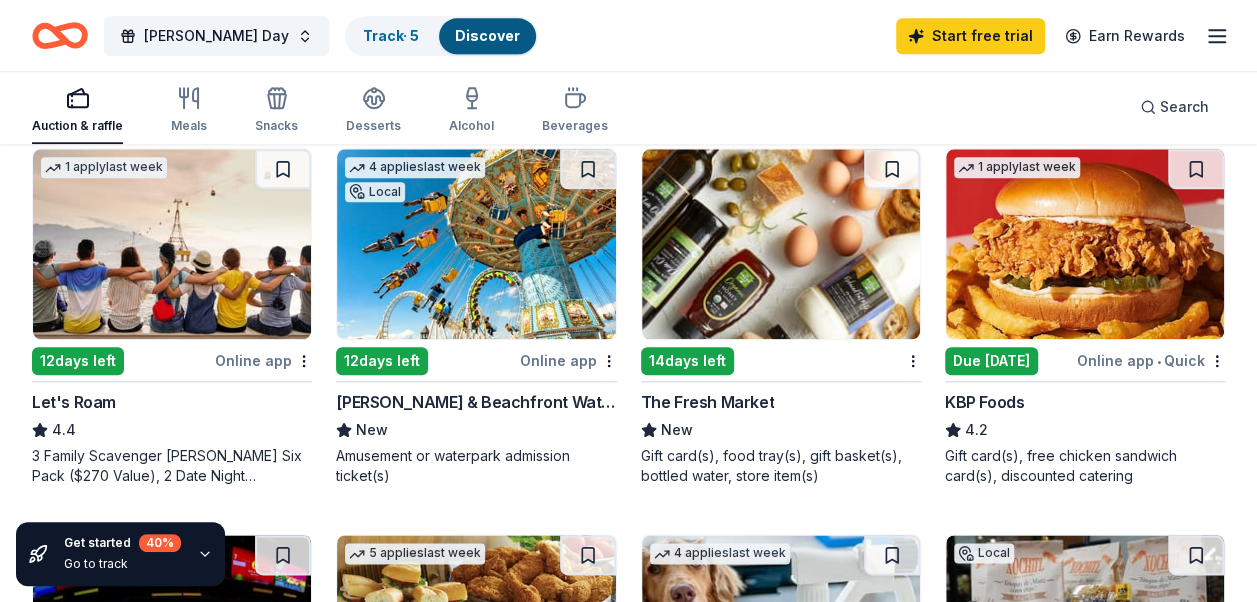 click at bounding box center (476, 244) 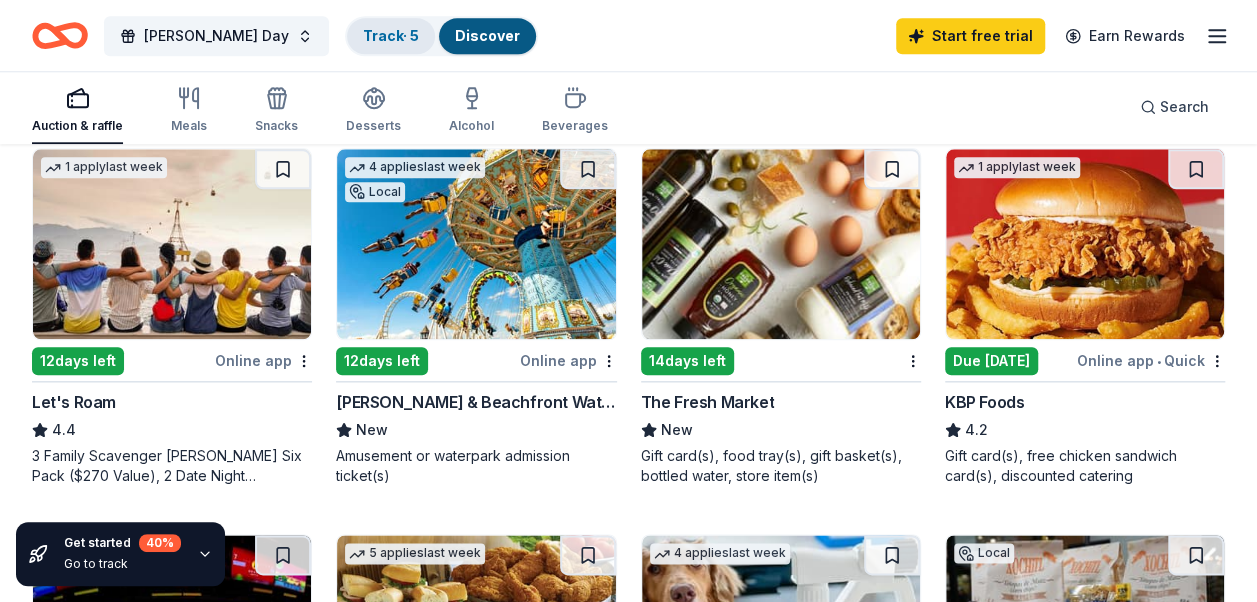 click on "Track  · 5" at bounding box center [391, 35] 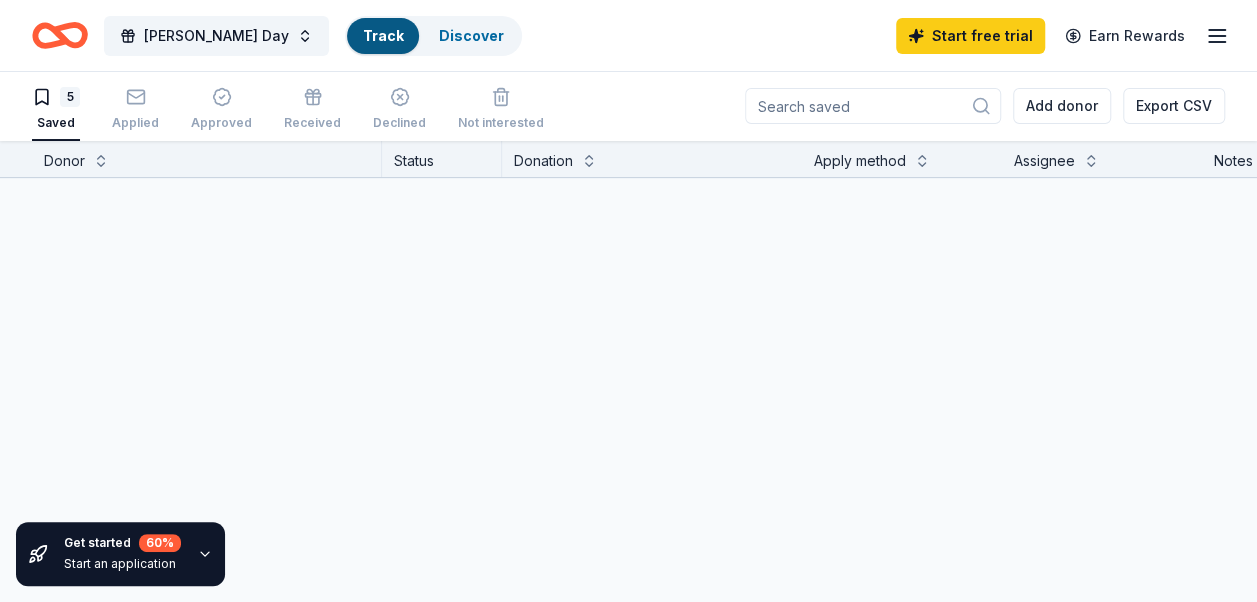 scroll, scrollTop: 0, scrollLeft: 0, axis: both 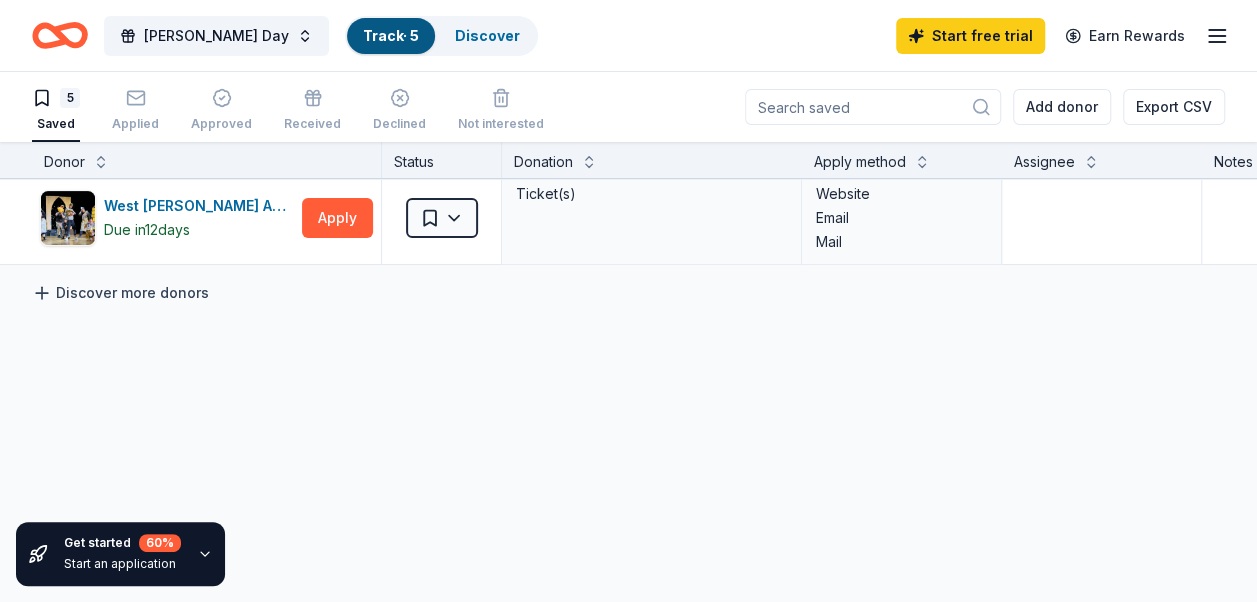 click on "Discover more donors" at bounding box center [120, 293] 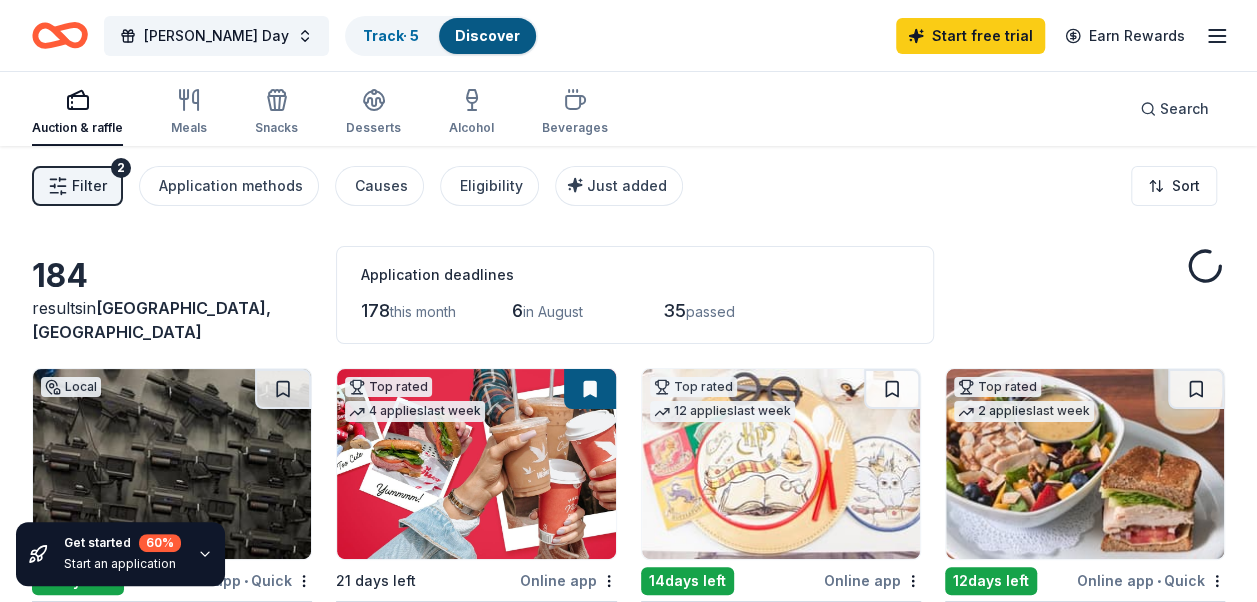 click on "184" at bounding box center (172, 276) 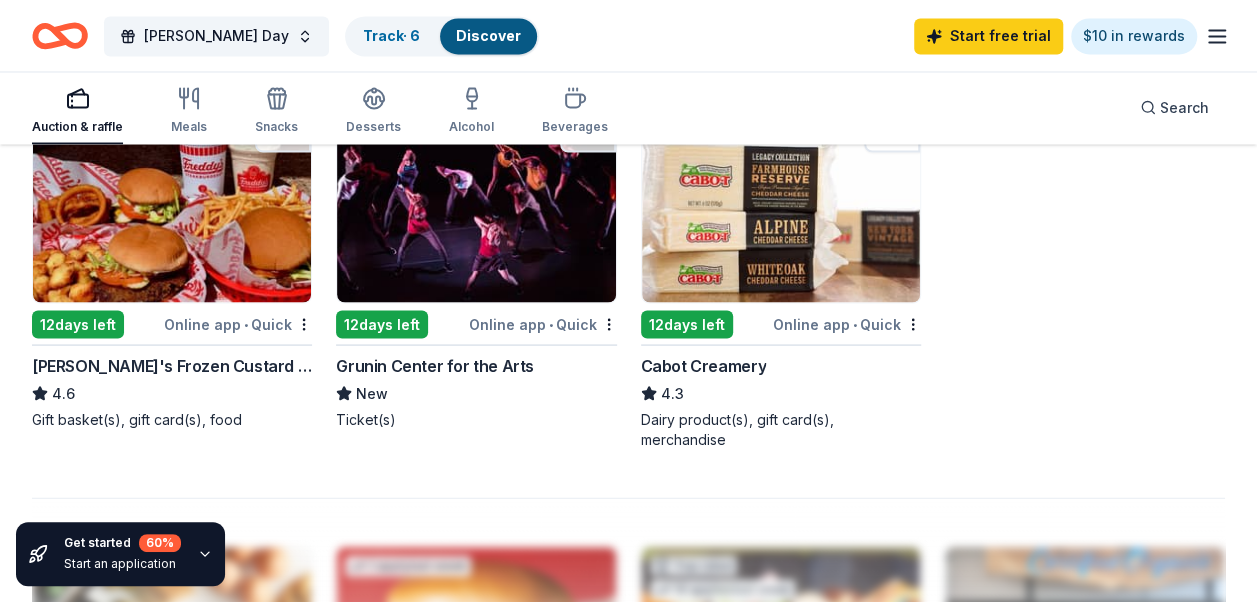 scroll, scrollTop: 2030, scrollLeft: 0, axis: vertical 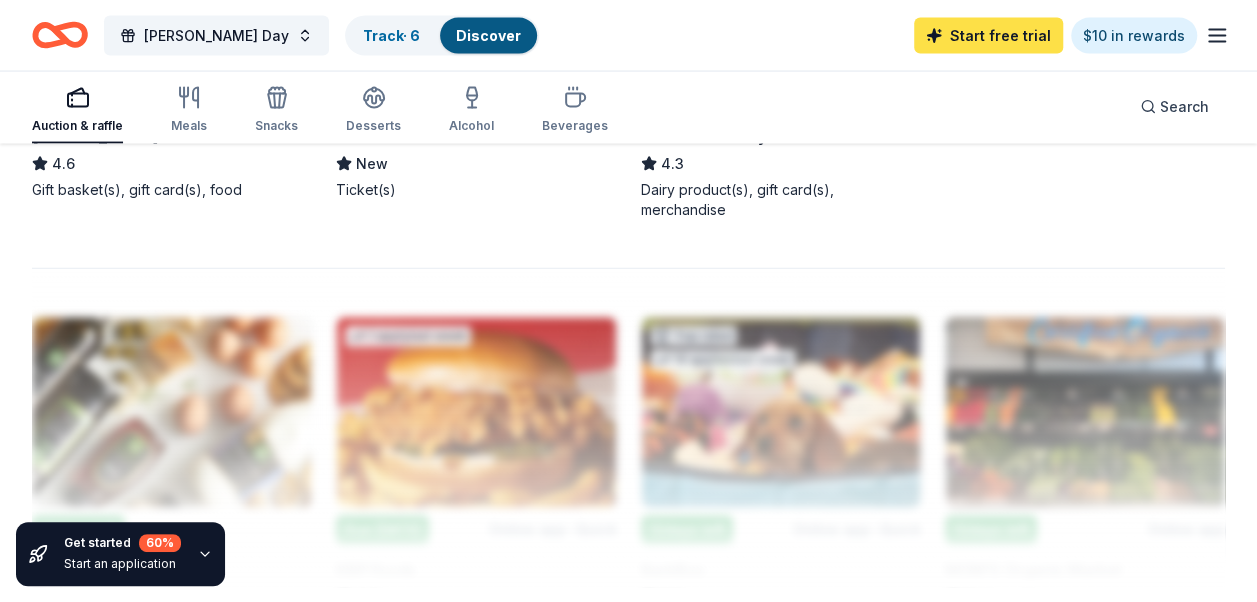 click on "Start free  trial" at bounding box center [988, 36] 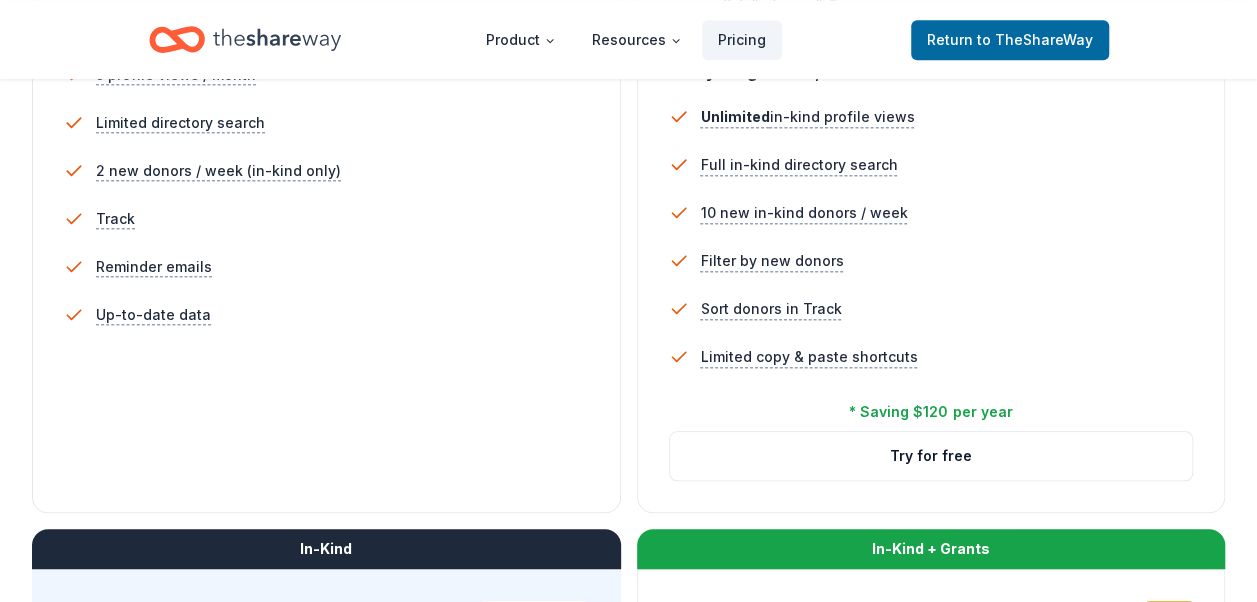 scroll, scrollTop: 635, scrollLeft: 0, axis: vertical 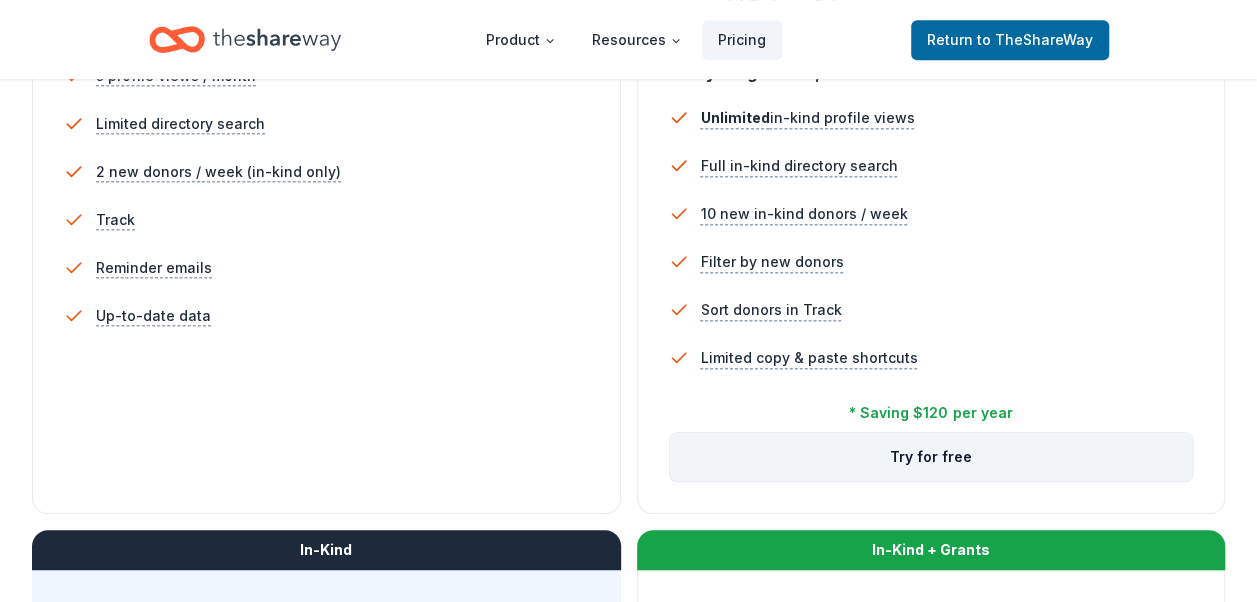click on "Try for free" at bounding box center (931, 457) 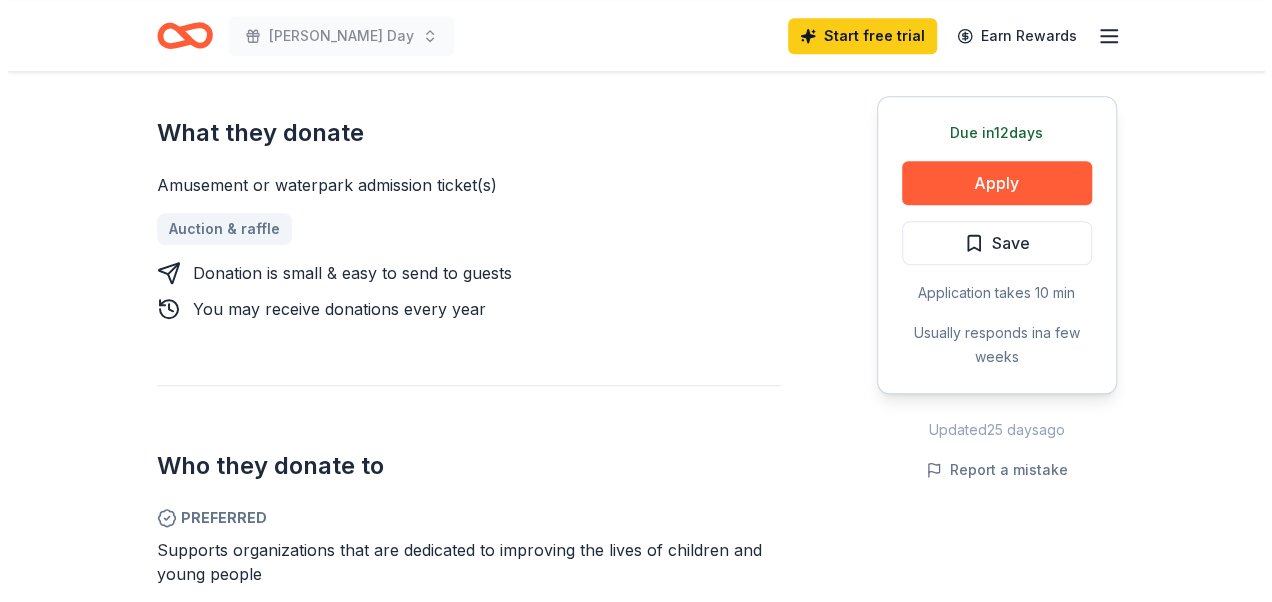 scroll, scrollTop: 827, scrollLeft: 0, axis: vertical 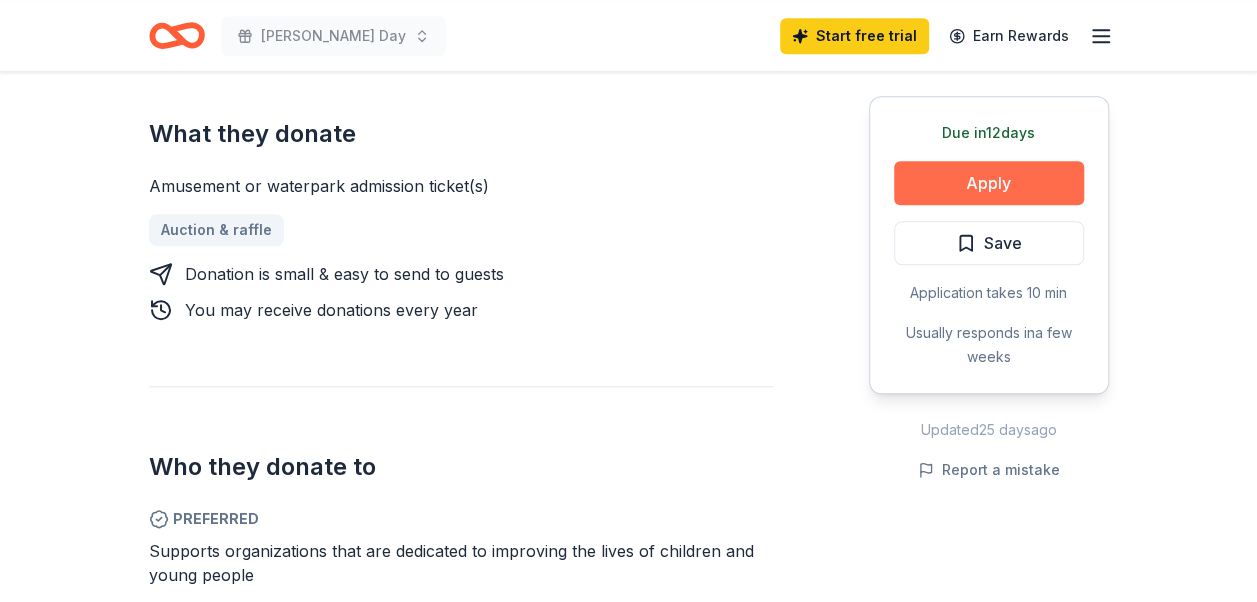 click on "Apply" at bounding box center (989, 183) 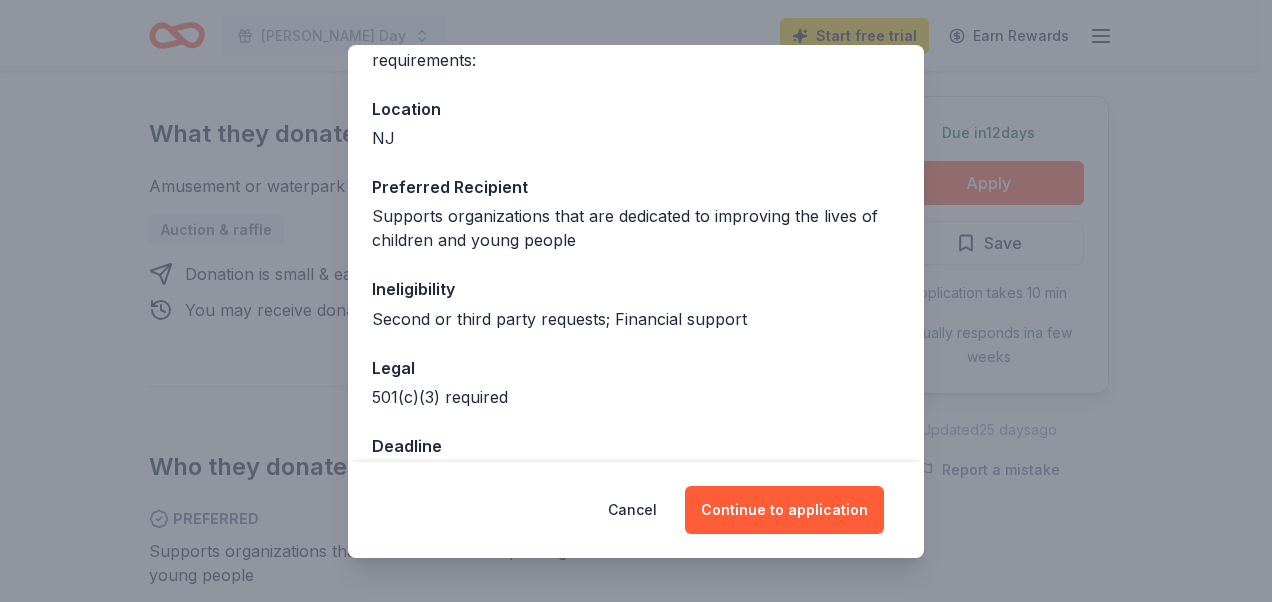 scroll, scrollTop: 243, scrollLeft: 0, axis: vertical 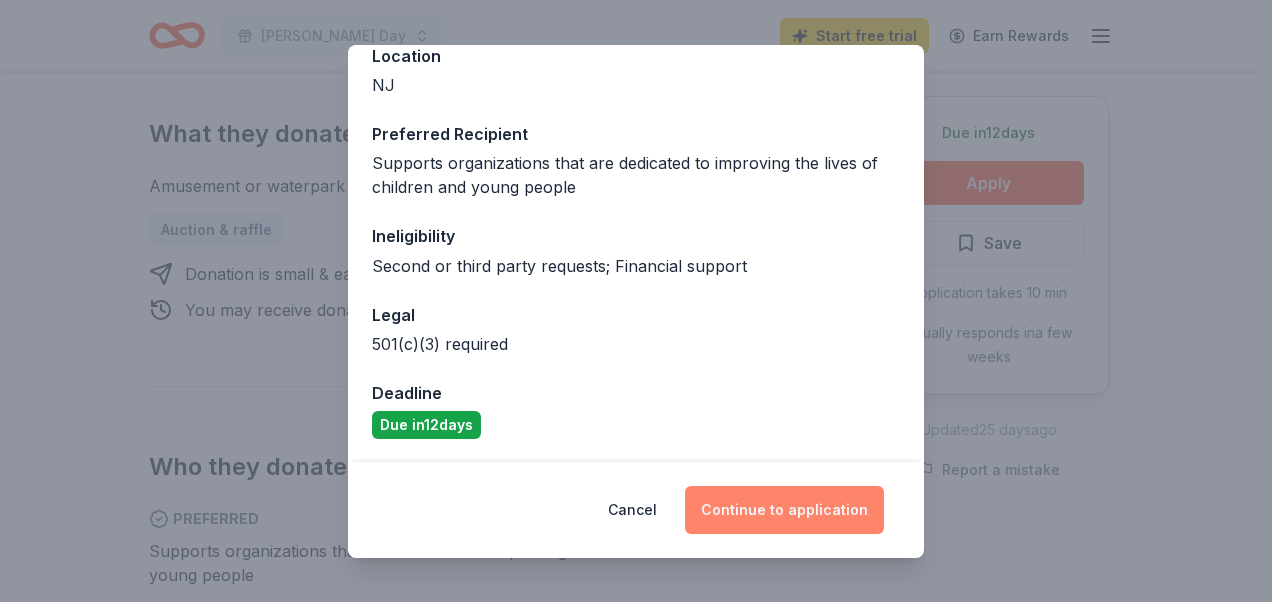 click on "Continue to application" at bounding box center [784, 510] 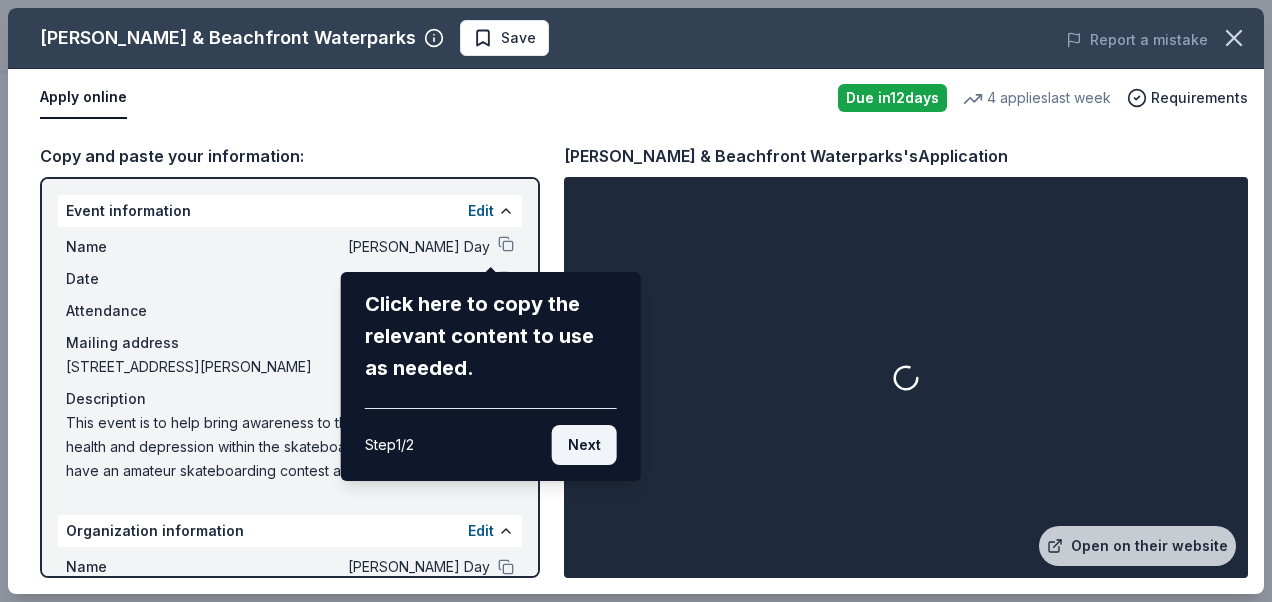 click on "Next" at bounding box center (584, 445) 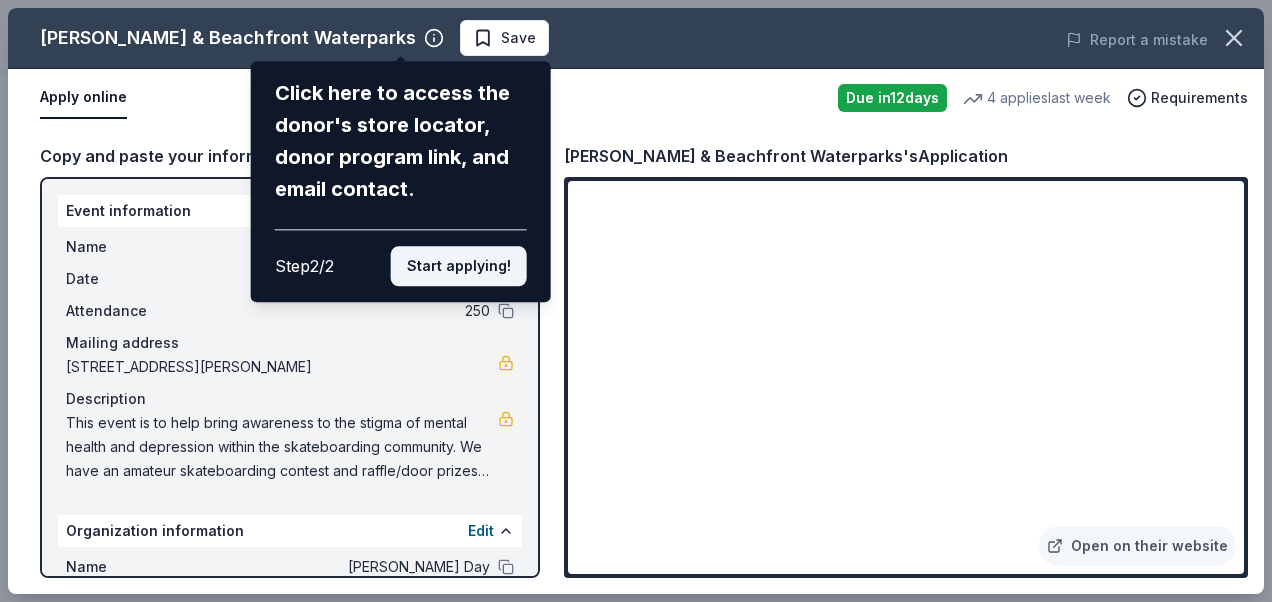 click on "Start applying!" at bounding box center (459, 266) 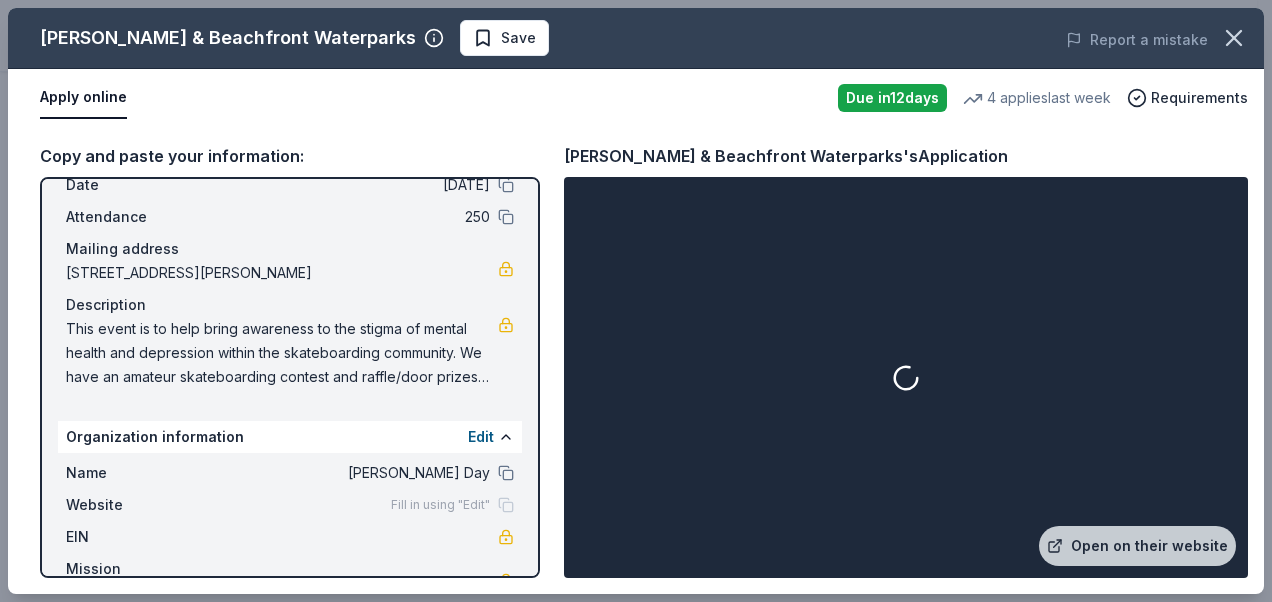 scroll, scrollTop: 147, scrollLeft: 0, axis: vertical 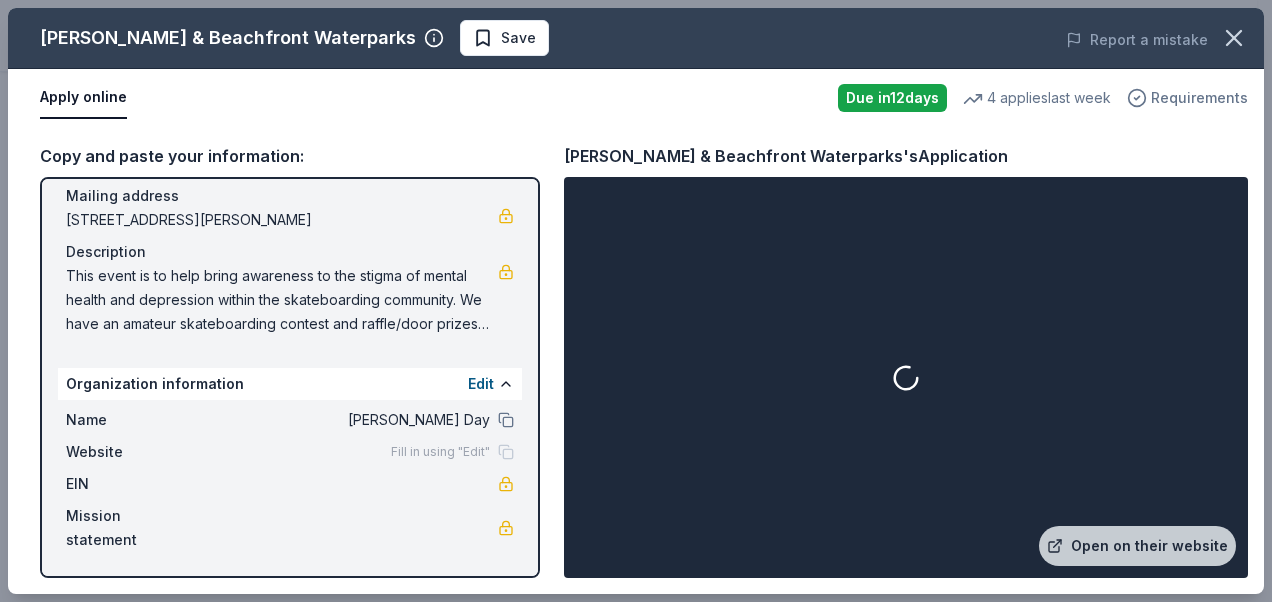 click 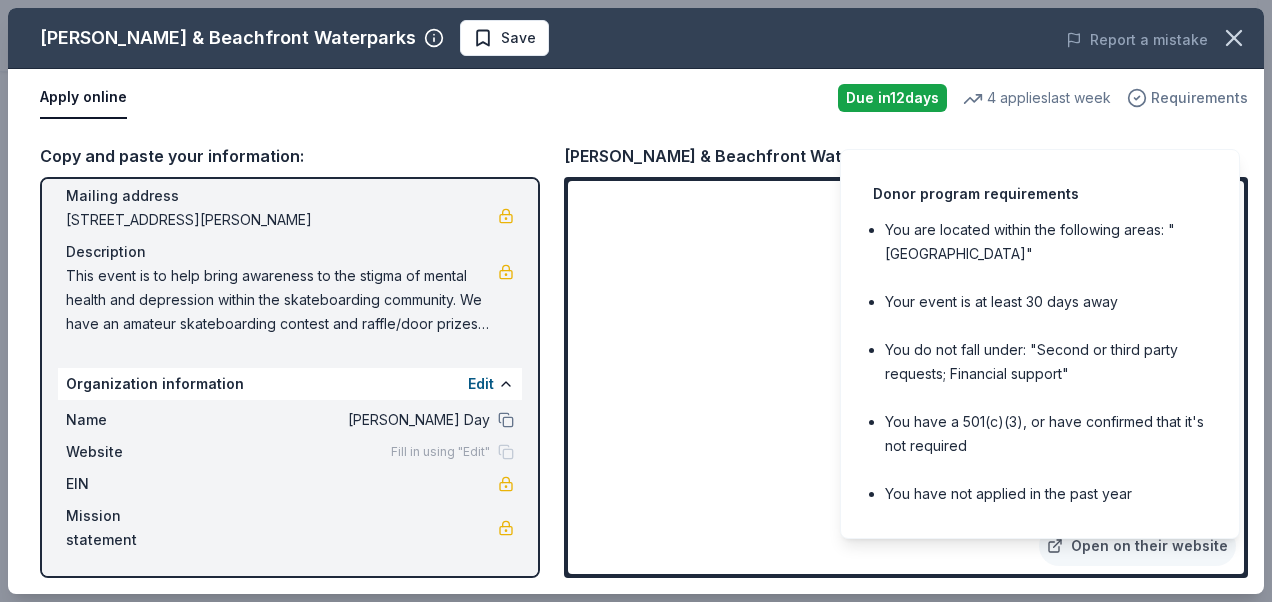 click 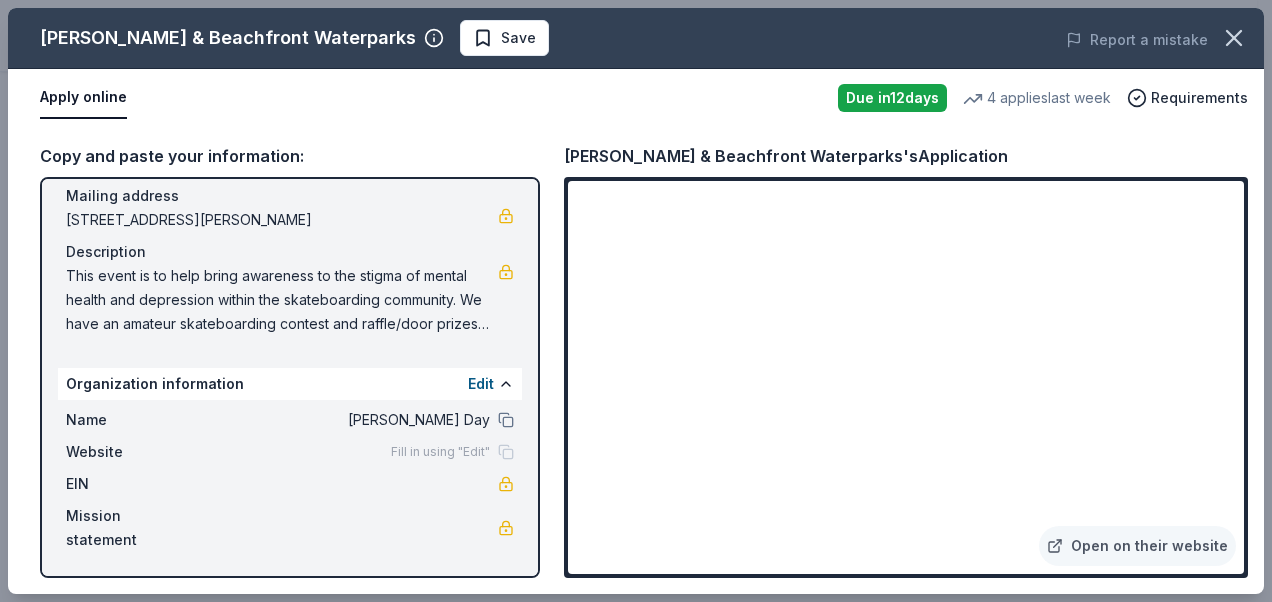 scroll, scrollTop: 0, scrollLeft: 0, axis: both 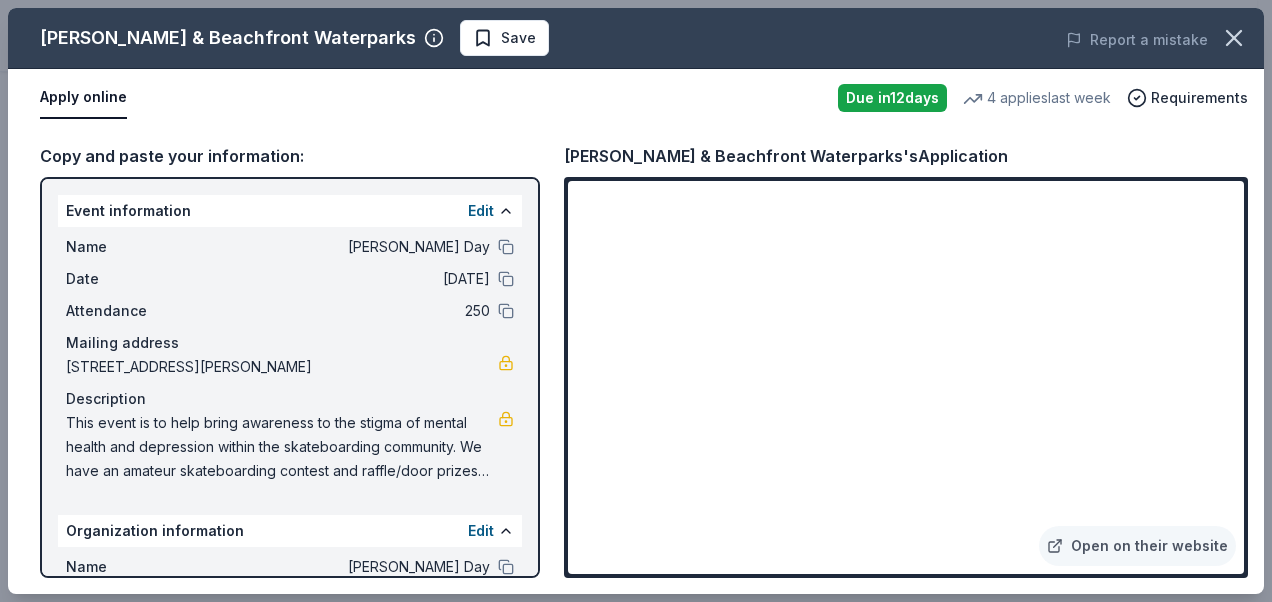 click on "[PERSON_NAME] Day" at bounding box center [345, 247] 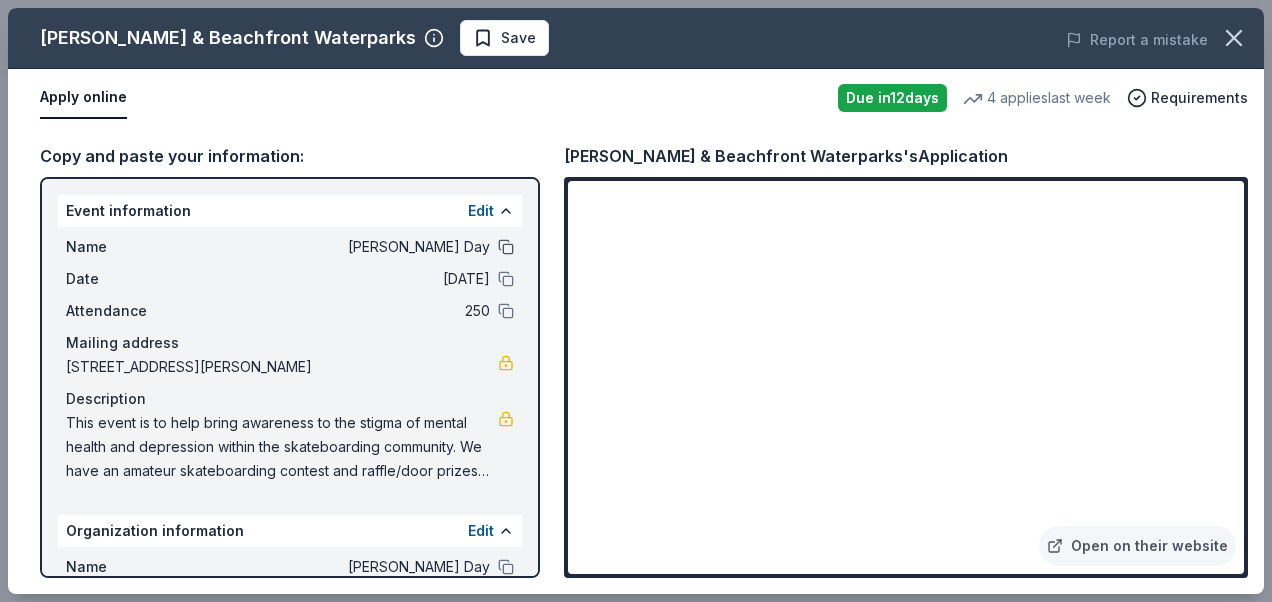 click at bounding box center (506, 247) 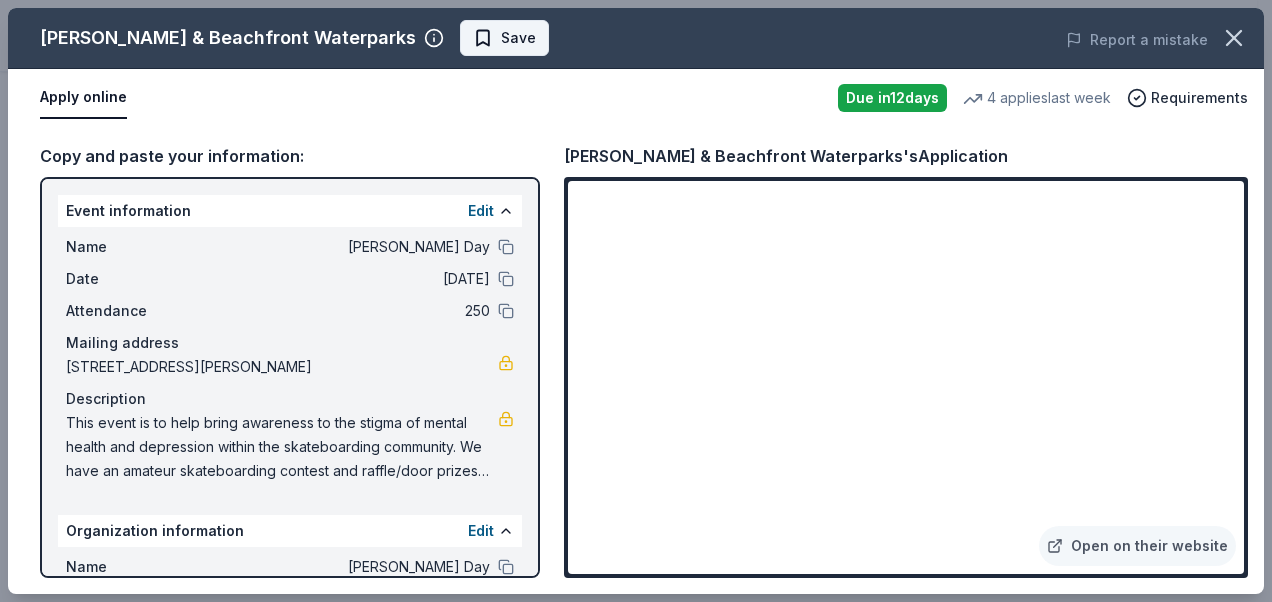 click on "Save" at bounding box center [504, 38] 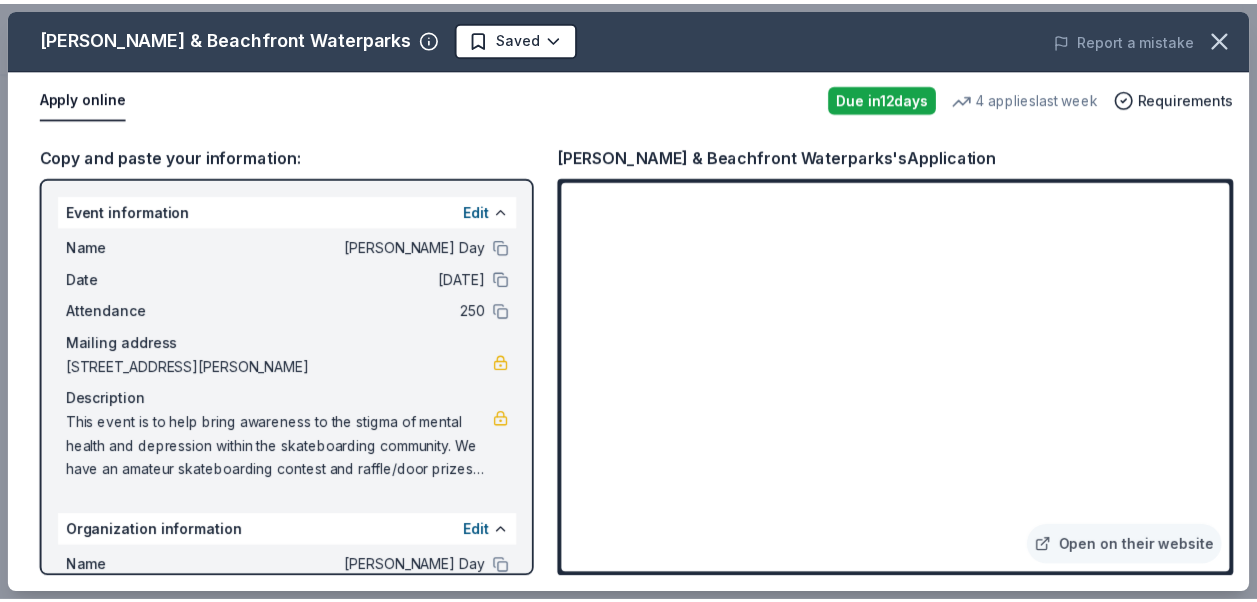 scroll, scrollTop: 147, scrollLeft: 0, axis: vertical 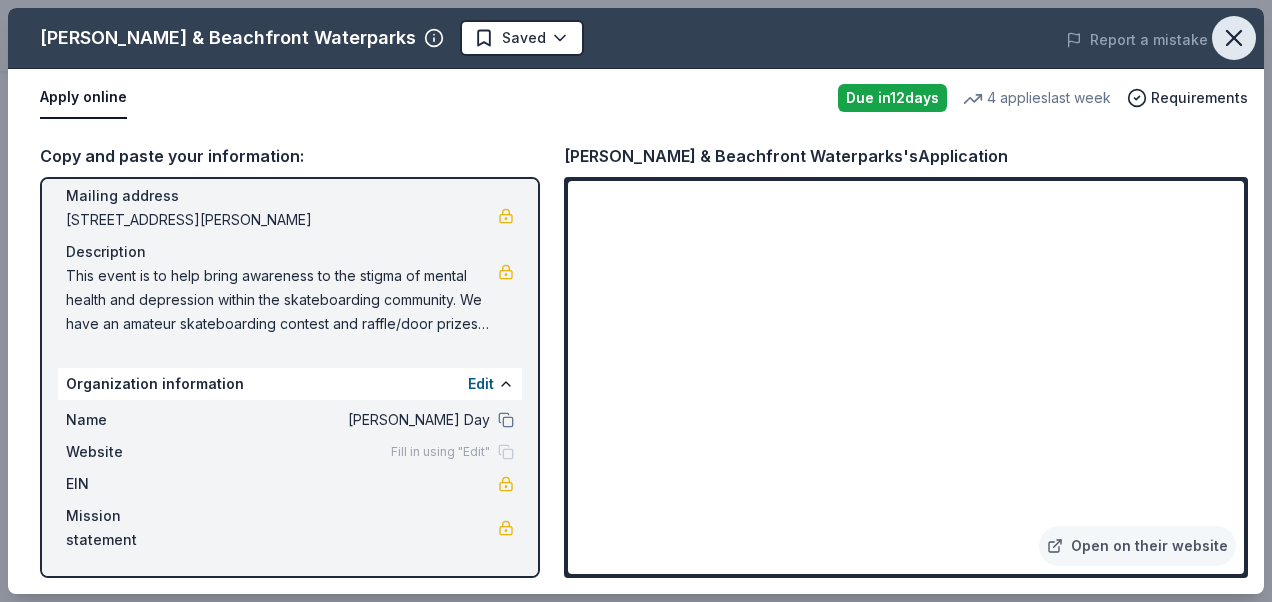 click 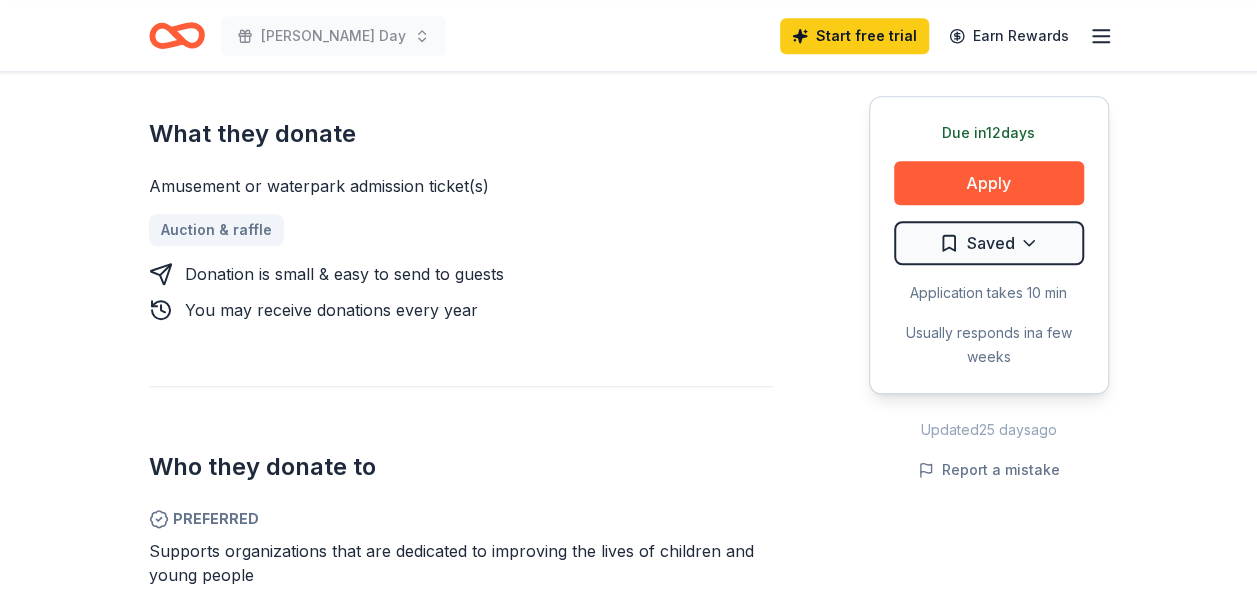 click 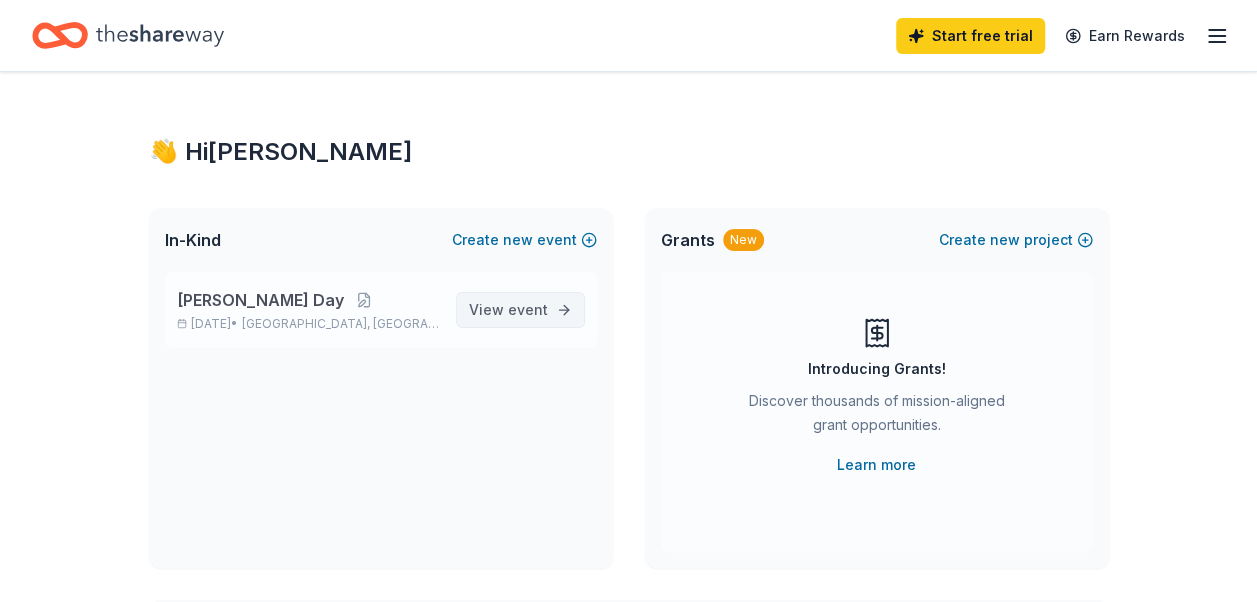 click on "View   event" at bounding box center (508, 310) 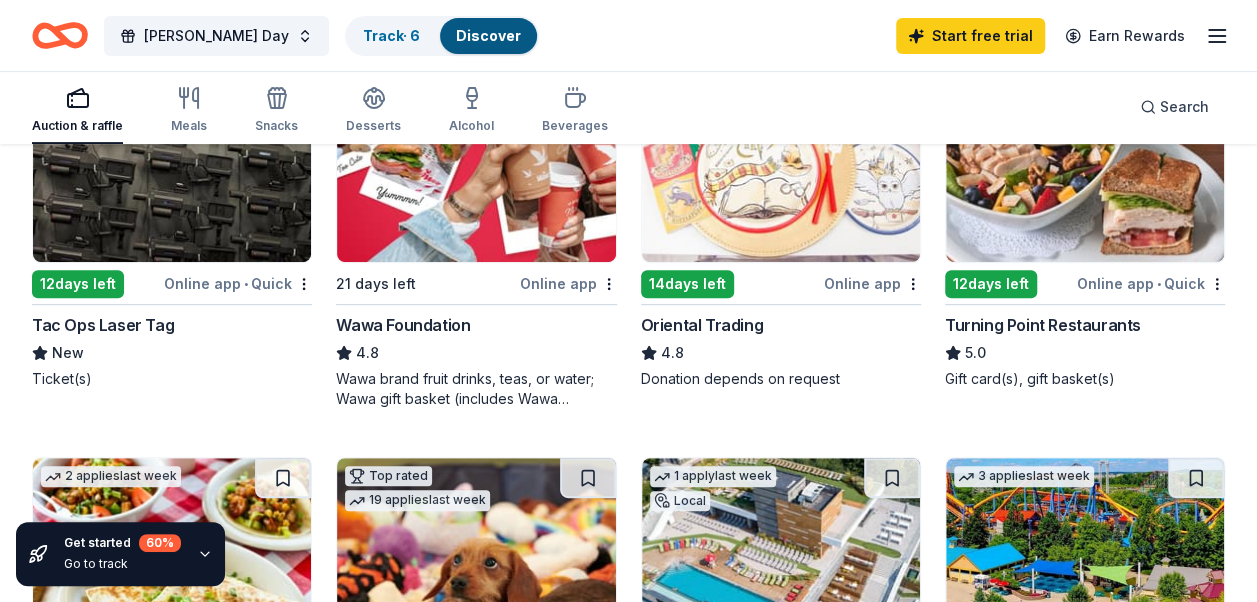 scroll, scrollTop: 298, scrollLeft: 0, axis: vertical 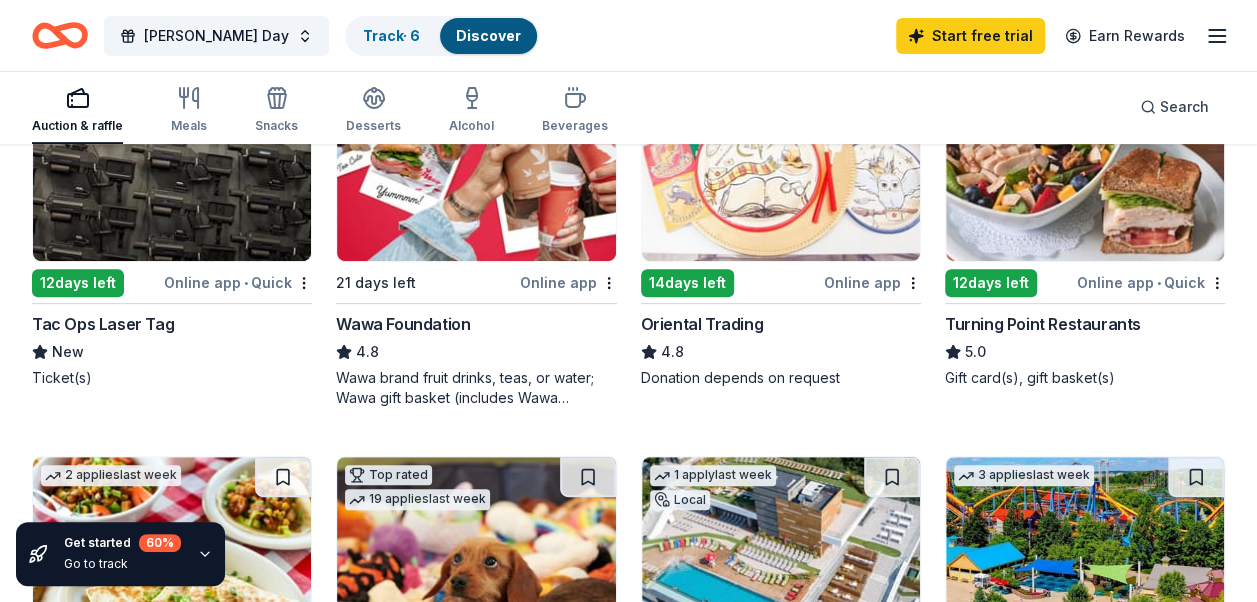 click on "Turning Point Restaurants" at bounding box center (1043, 324) 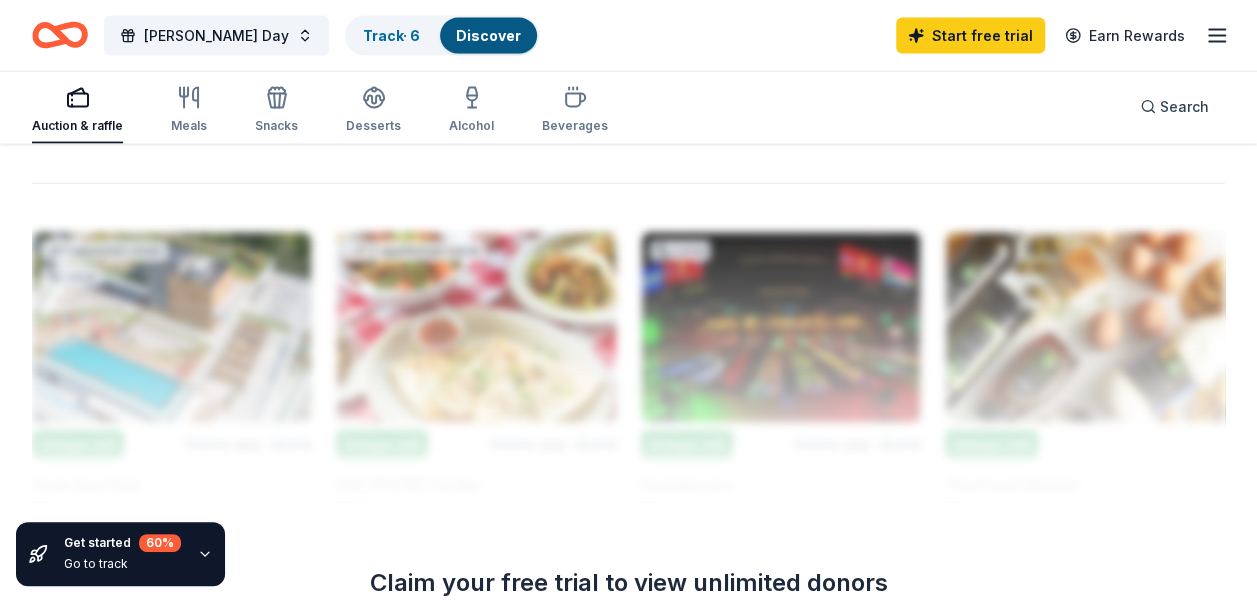 scroll, scrollTop: 2074, scrollLeft: 0, axis: vertical 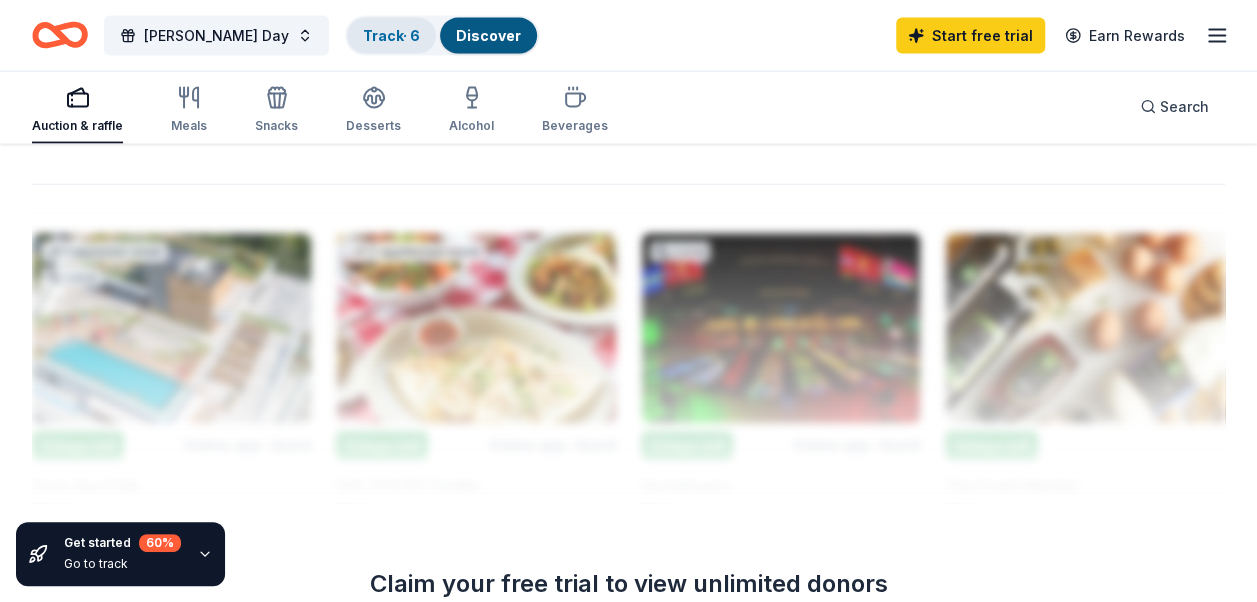 click on "Track  · 6" at bounding box center [391, 35] 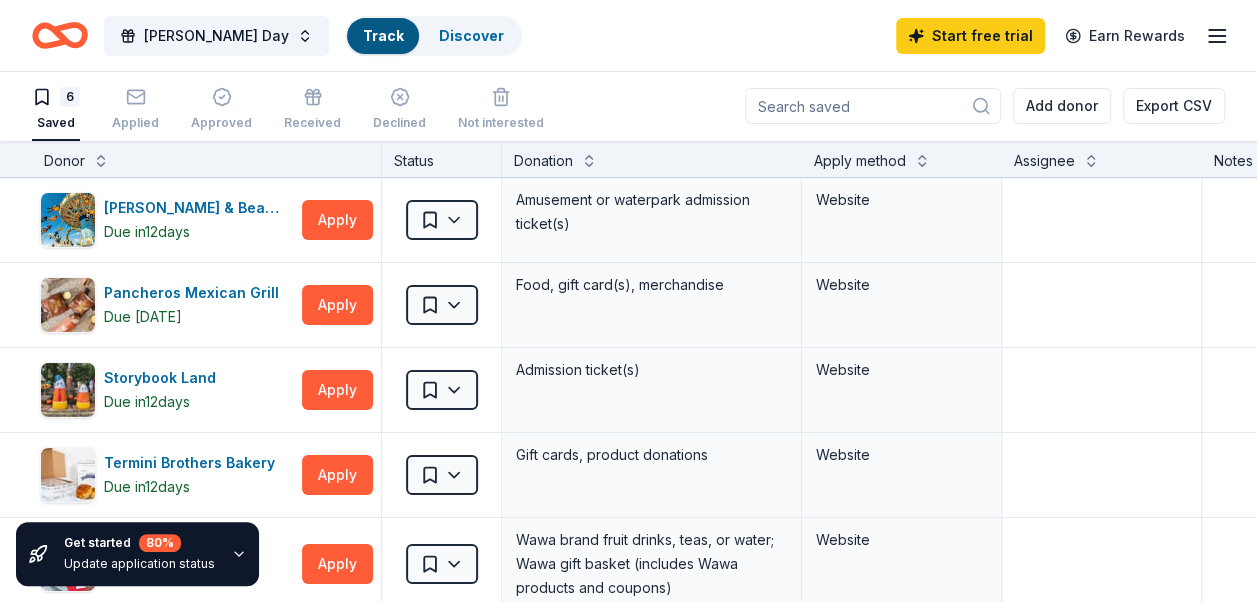 scroll, scrollTop: 0, scrollLeft: 0, axis: both 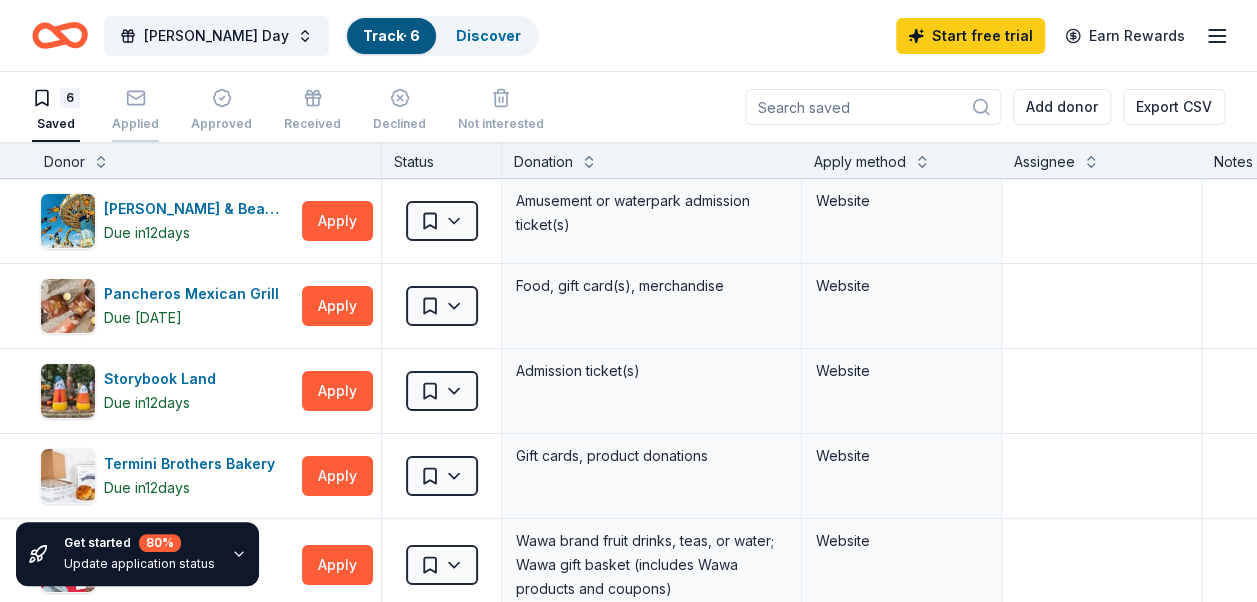 click 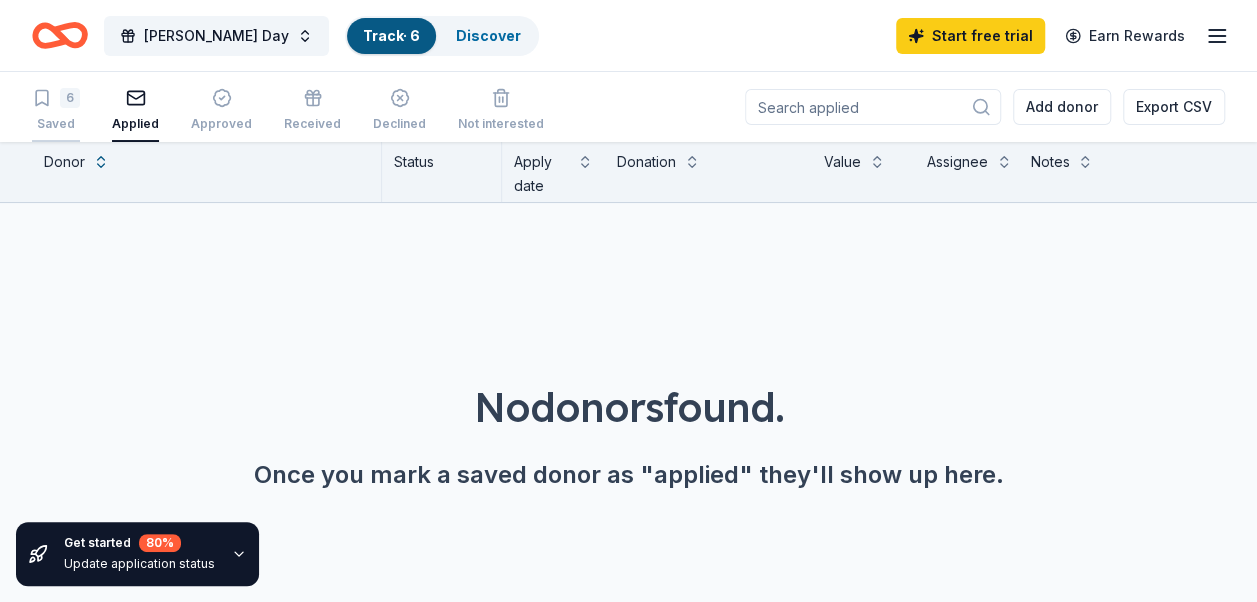 click on "6" at bounding box center [70, 98] 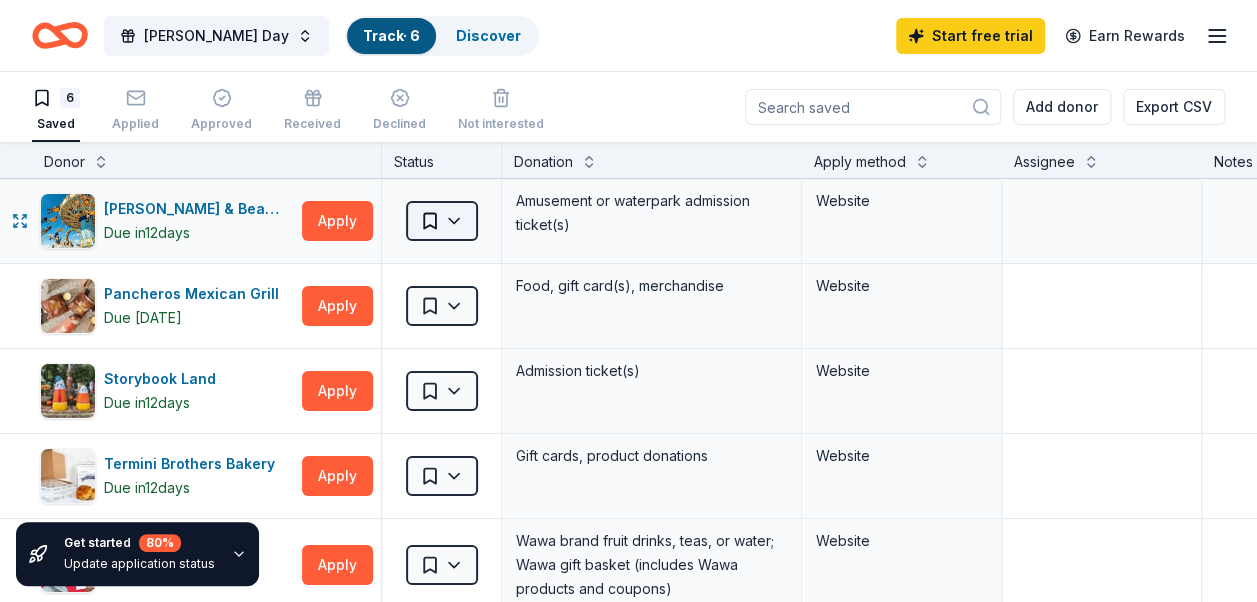 click on "10% [PERSON_NAME] Day Track  · 6 Discover Start free  trial Earn Rewards 6 Saved Applied Approved Received Declined Not interested Add donor Export CSV Get started 80 % Update application status Donor Status Donation Apply method Assignee Notes [PERSON_NAME] & Beachfront Waterparks Due [DATE] Apply Saved Amusement or waterpark admission ticket(s) Website Pancheros Mexican Grill Due [DATE] Apply Saved Food, gift card(s), merchandise Website Storybook Land Due [DATE] Apply Saved Admission ticket(s) Website Termini Brothers Bakery Due [DATE] Apply Saved Gift cards, product donations Website Wawa Foundation Due [DATE] Apply Saved Wawa brand fruit drinks, teas, or water; Wawa gift basket (includes Wawa products and coupons) Website West [PERSON_NAME] Arts & Theater Company Due [DATE] Apply Saved Ticket(s) Website Email Mail   Discover more donors Saved" at bounding box center [628, 301] 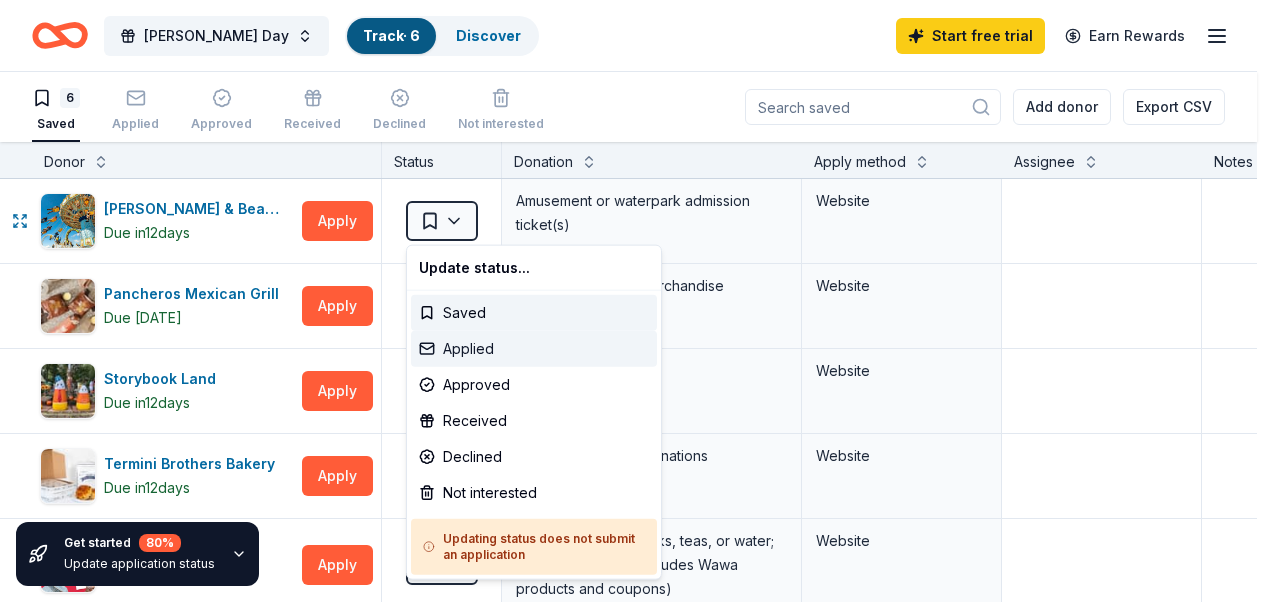 click on "Applied" at bounding box center (534, 349) 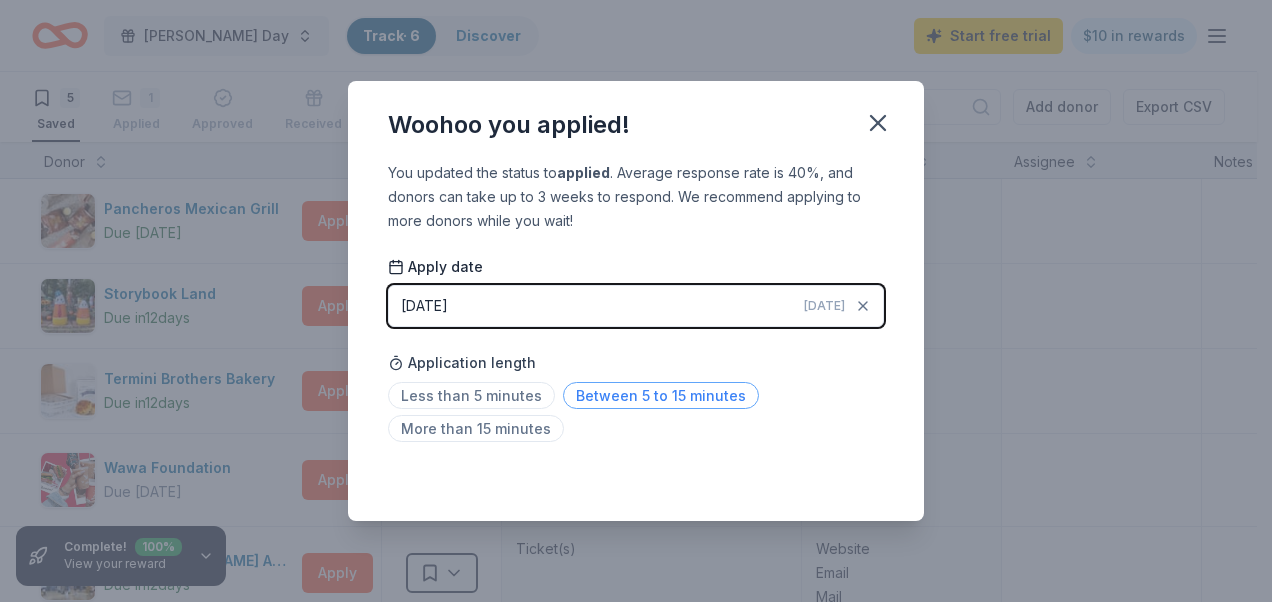 click on "Between 5 to 15 minutes" at bounding box center (661, 395) 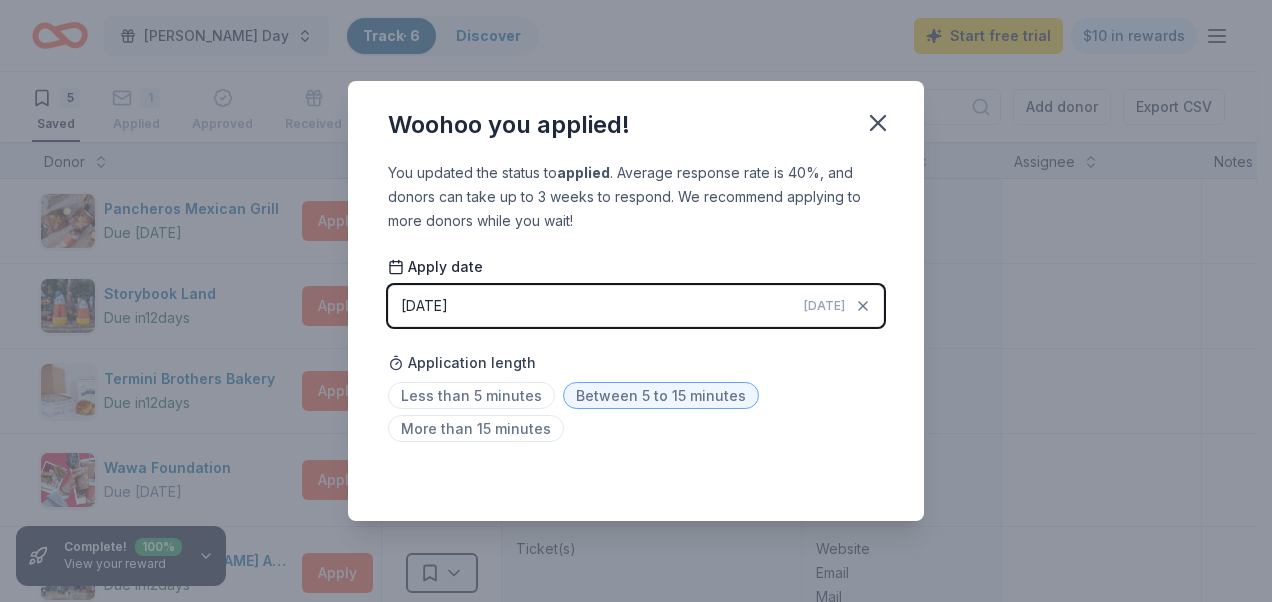 click on "Woohoo you applied! You updated the status to  applied . Average response rate is 40%, and donors can take up to 3 weeks to respond. We recommend applying to more donors while you wait! Apply date [DATE] [DATE] Application length Less than 5 minutes Between 5 to 15 minutes More than 15 minutes Saved" at bounding box center [636, 301] 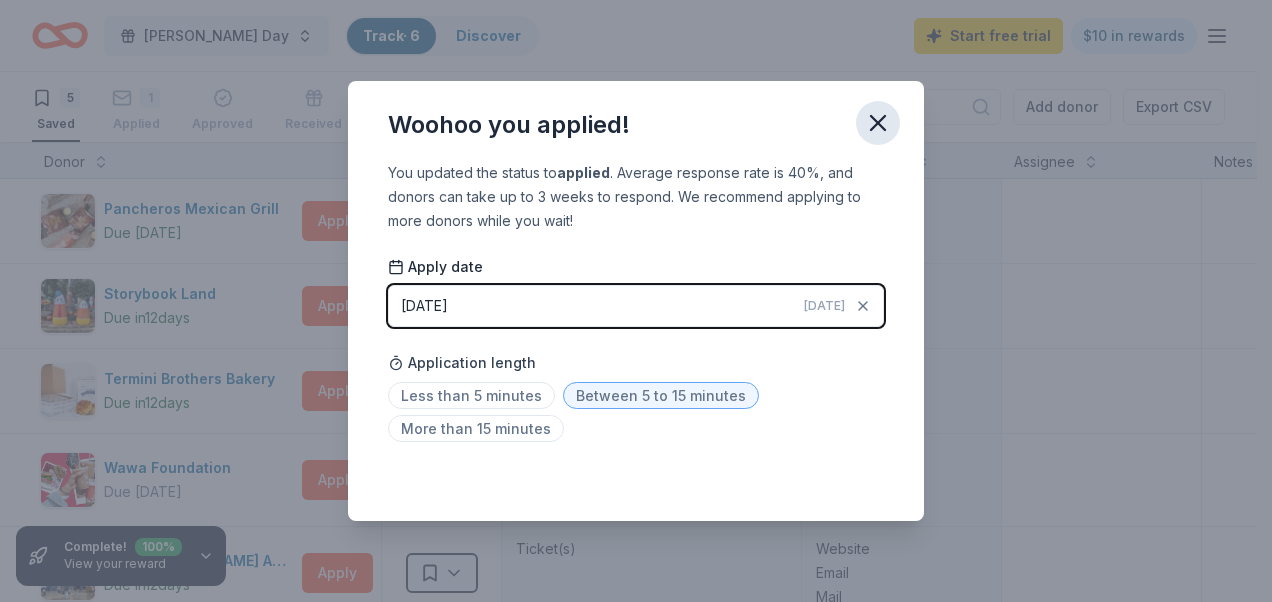 click 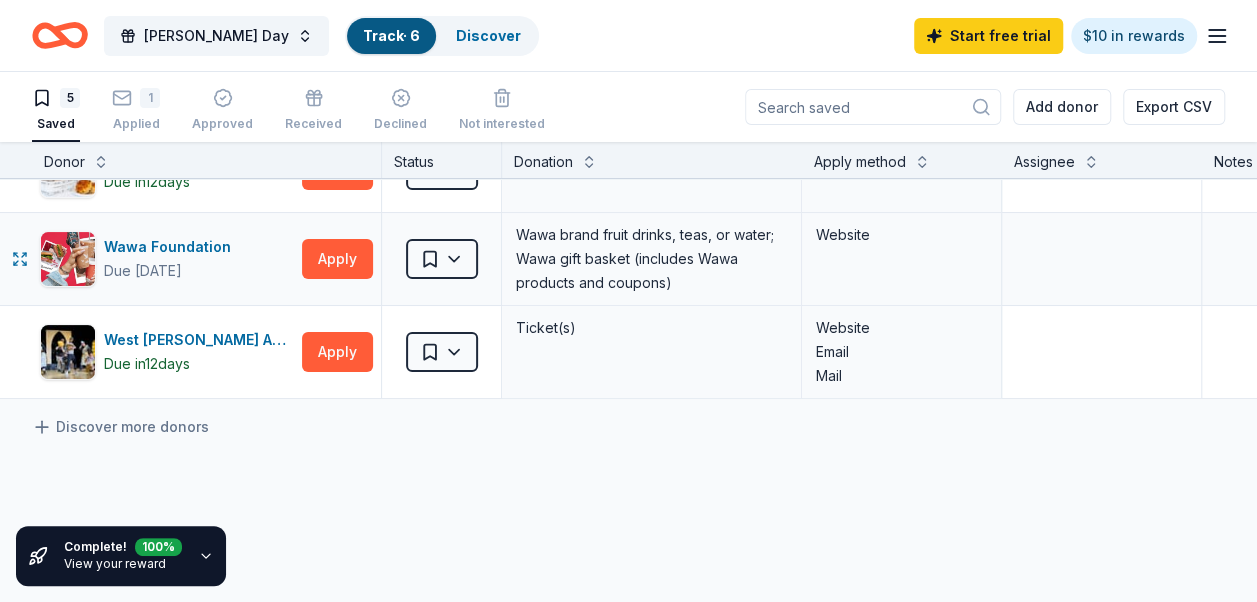 scroll, scrollTop: 220, scrollLeft: 0, axis: vertical 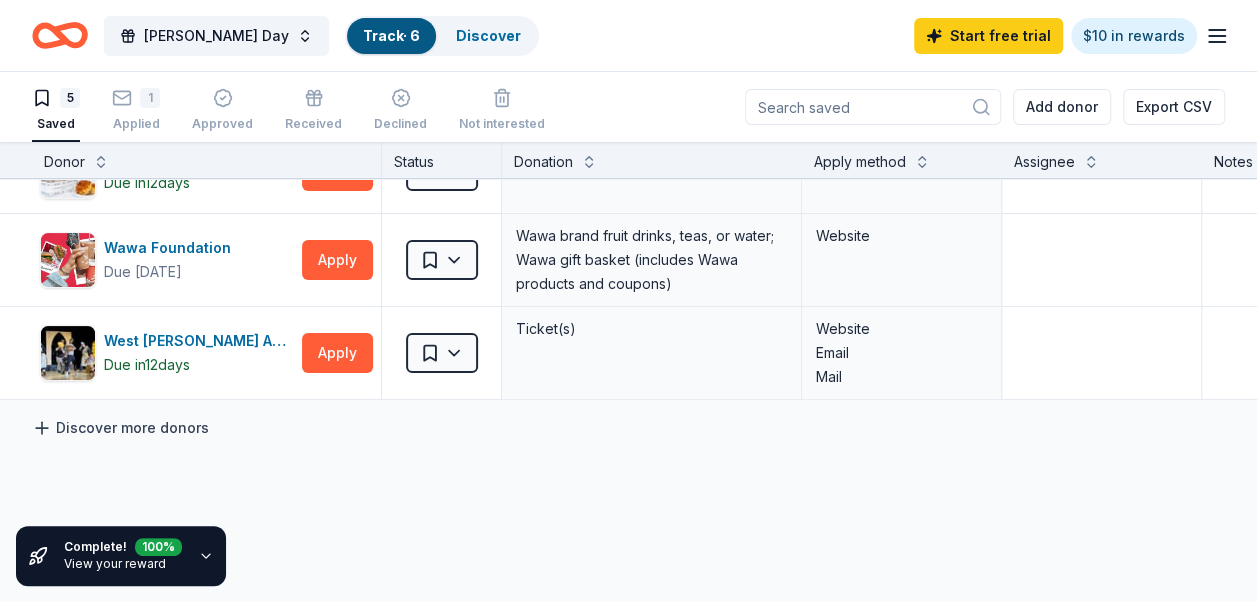 drag, startPoint x: 168, startPoint y: 428, endPoint x: 190, endPoint y: 432, distance: 22.36068 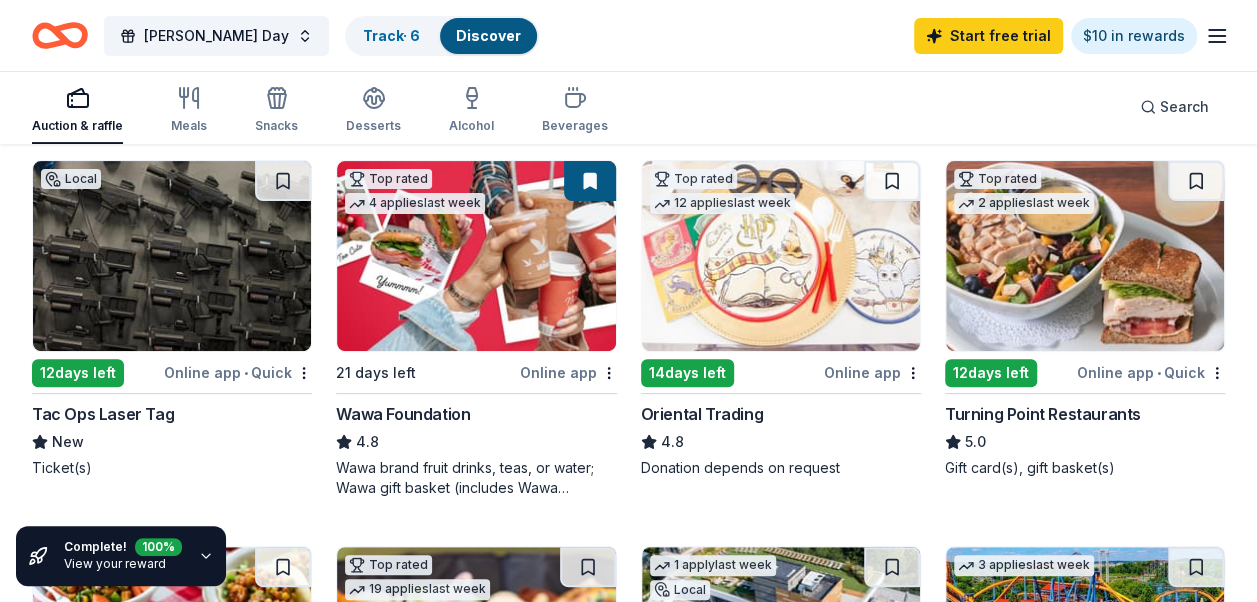 scroll, scrollTop: 270, scrollLeft: 0, axis: vertical 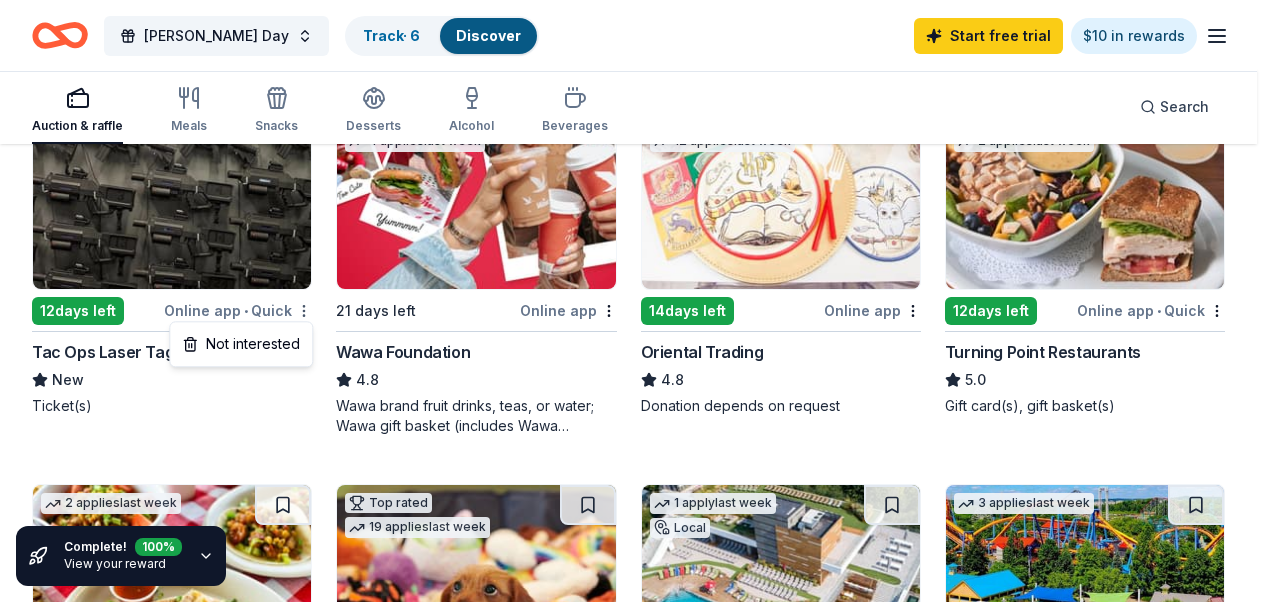 click on "10% [PERSON_NAME] Day Track  · 6 Discover Start free  trial $10 in rewards Auction & raffle Meals Snacks Desserts Alcohol Beverages Search Complete! 100 % View your reward 184 results  in  [GEOGRAPHIC_DATA], [GEOGRAPHIC_DATA] Application deadlines 178  this month 6  in August 35  passed Local 12  days left Online app • Quick Tac Ops Laser Tag New Ticket(s) Top rated 4   applies  last week 21 days left Online app Wawa Foundation 4.8 Wawa brand fruit drinks, teas, or water; Wawa gift basket (includes Wawa products and coupons) Top rated 12   applies  last week 14  days left Online app Oriental Trading 4.8 Donation depends on request Top rated 2   applies  last week 12  days left Online app • Quick Turning Point Restaurants 5.0 Gift card(s), gift basket(s) 2   applies  last week 12  days left Online app • Quick [US_STATE] Tortilla New Food, gift card(s) Top rated 19   applies  last week 12  days left Online app • Quick BarkBox 5.0 Dog toy(s), dog food 1   apply  last week Local 12  days left Online app • Quick 5.0 3" at bounding box center (636, 31) 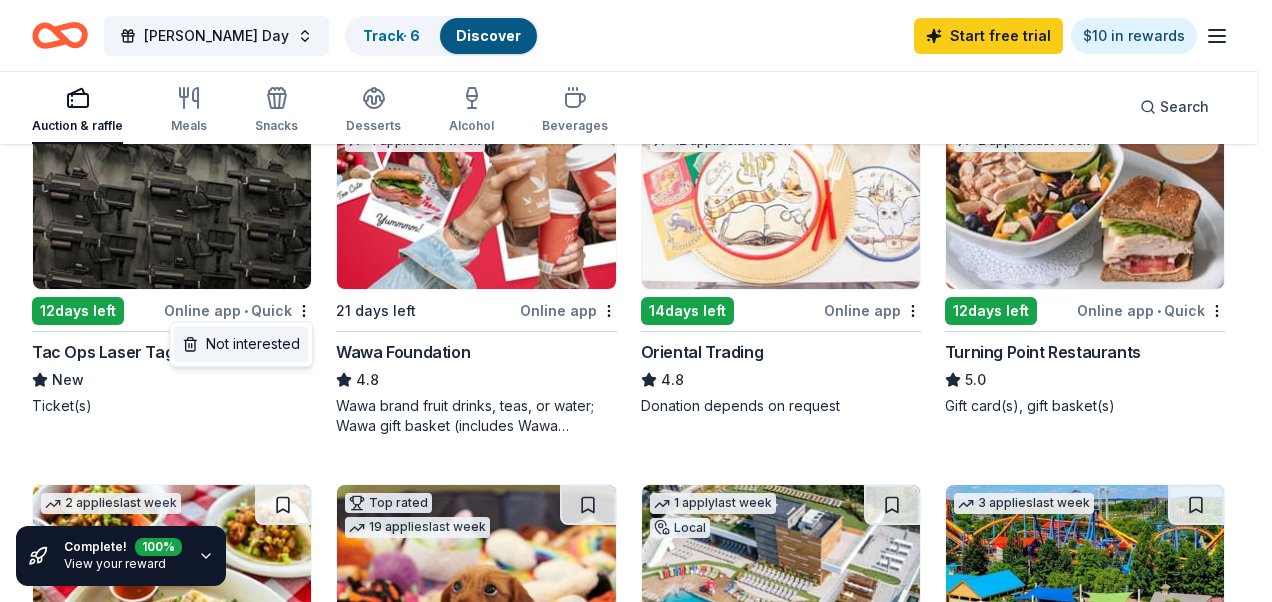 click on "Not interested" at bounding box center (241, 344) 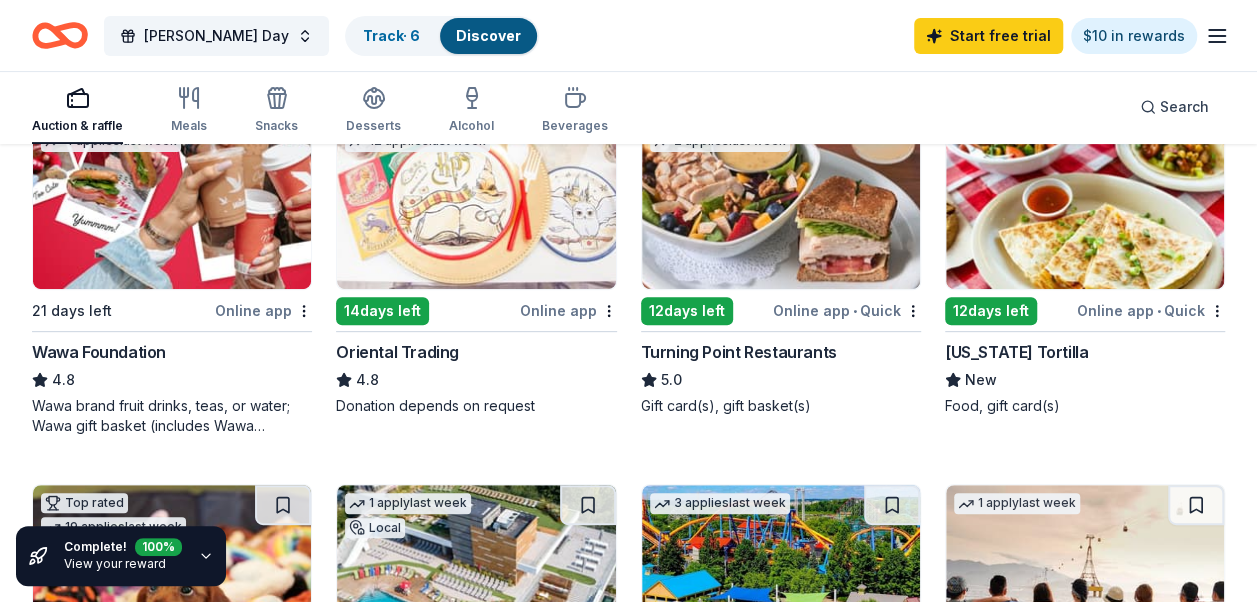 click on "View your reward" at bounding box center (115, 563) 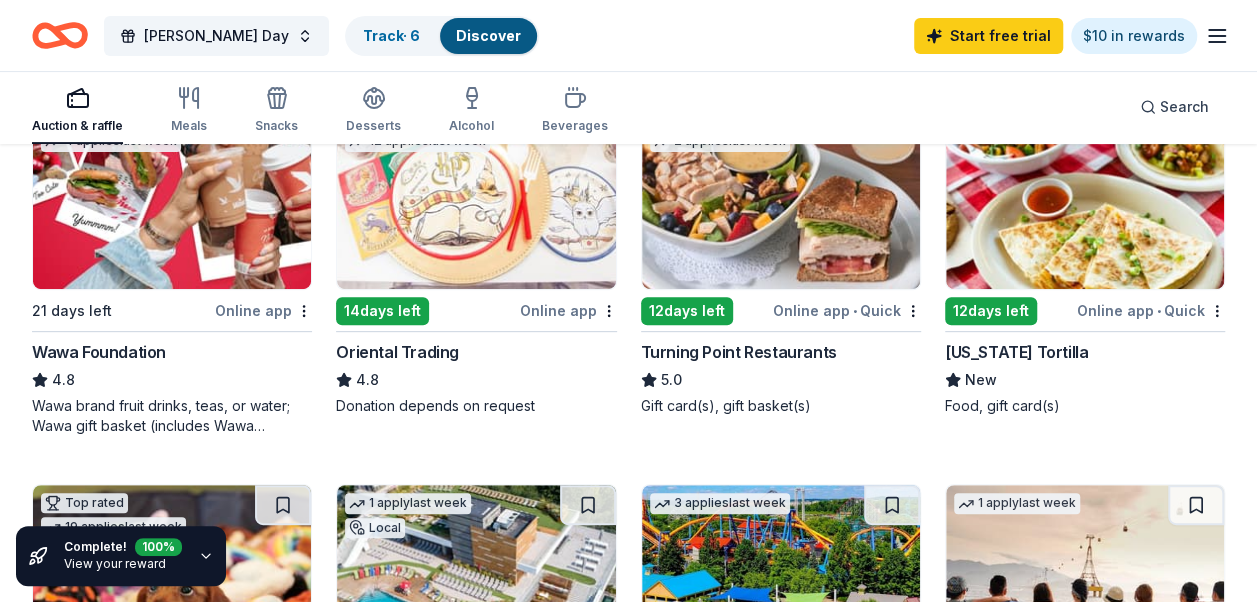 click 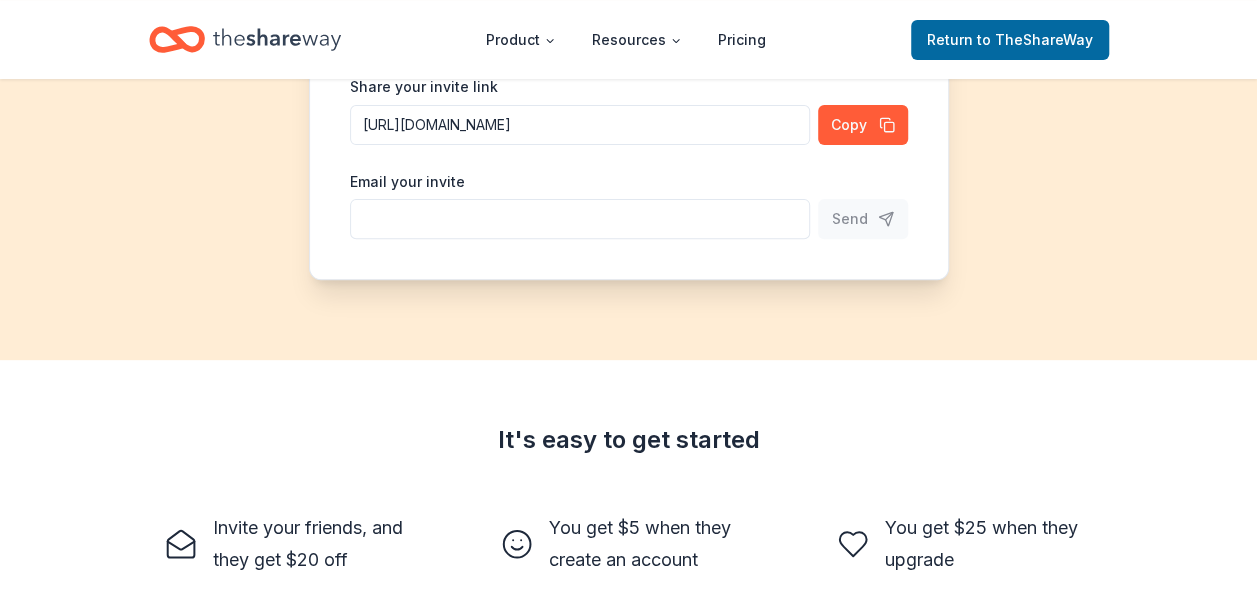 scroll, scrollTop: 0, scrollLeft: 0, axis: both 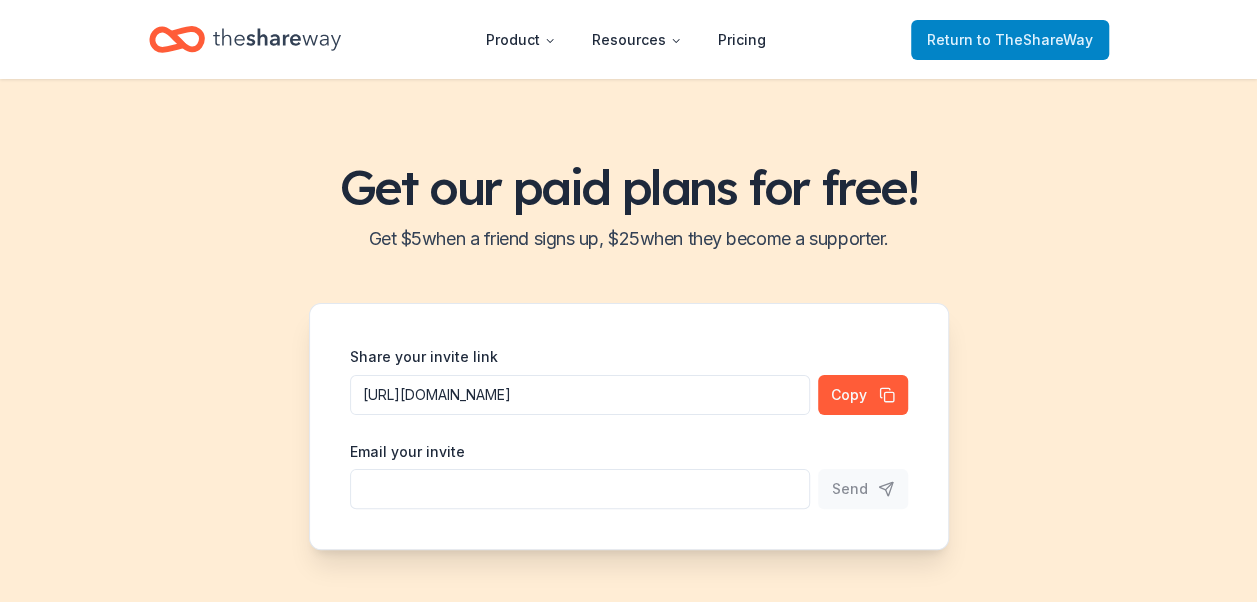 click on "Return to TheShareWay" at bounding box center [1010, 40] 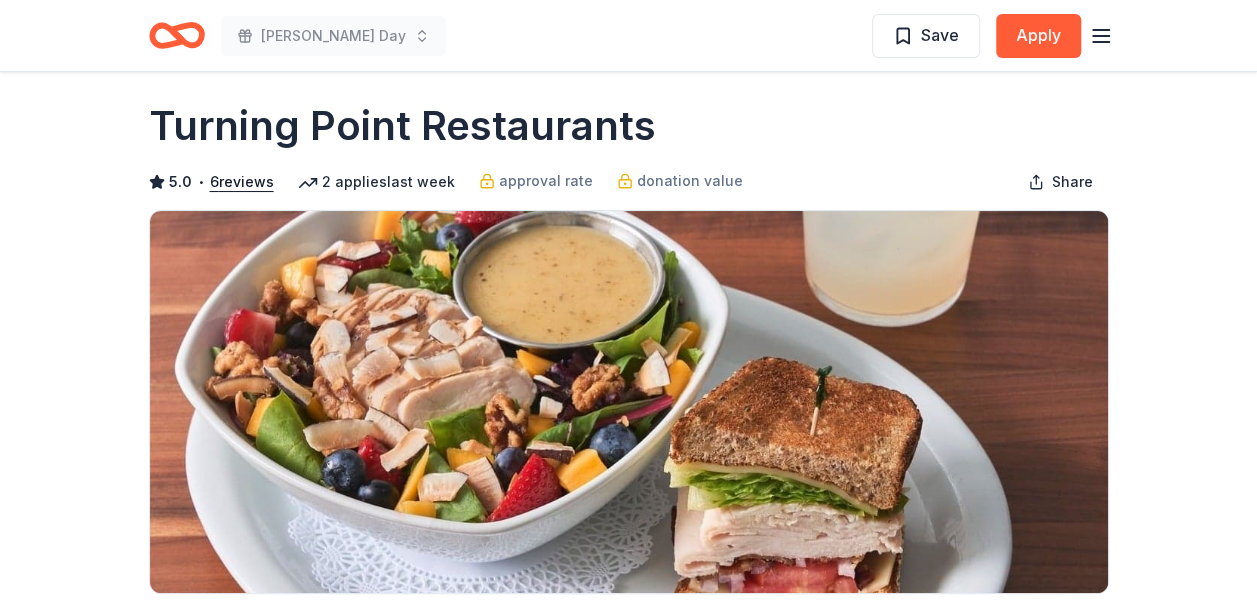 scroll, scrollTop: 0, scrollLeft: 0, axis: both 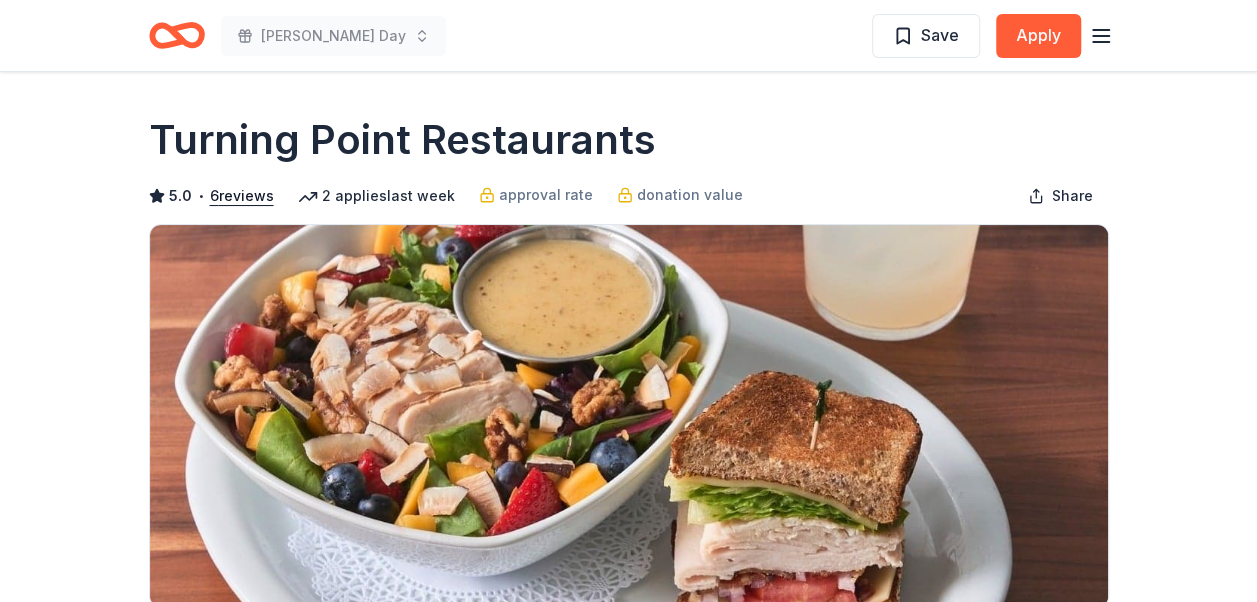 click 